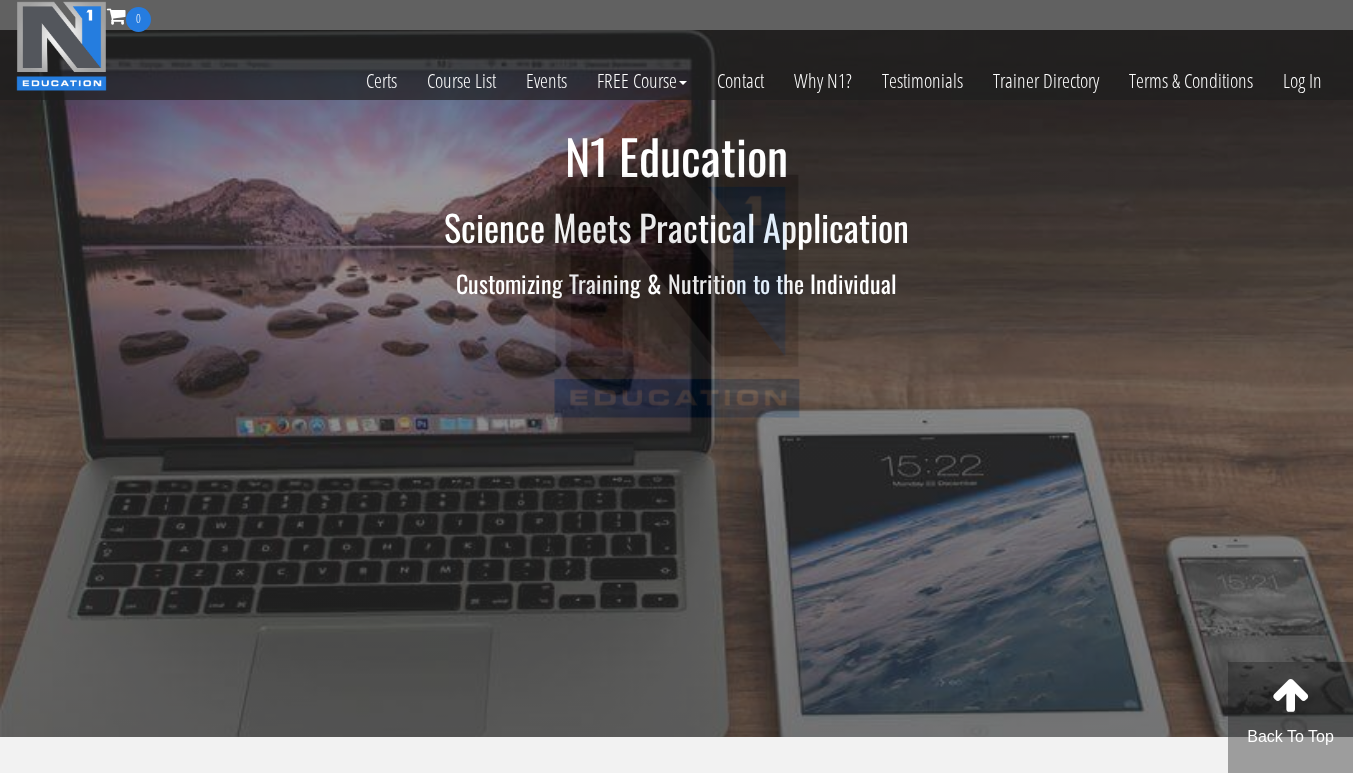 scroll, scrollTop: 0, scrollLeft: 0, axis: both 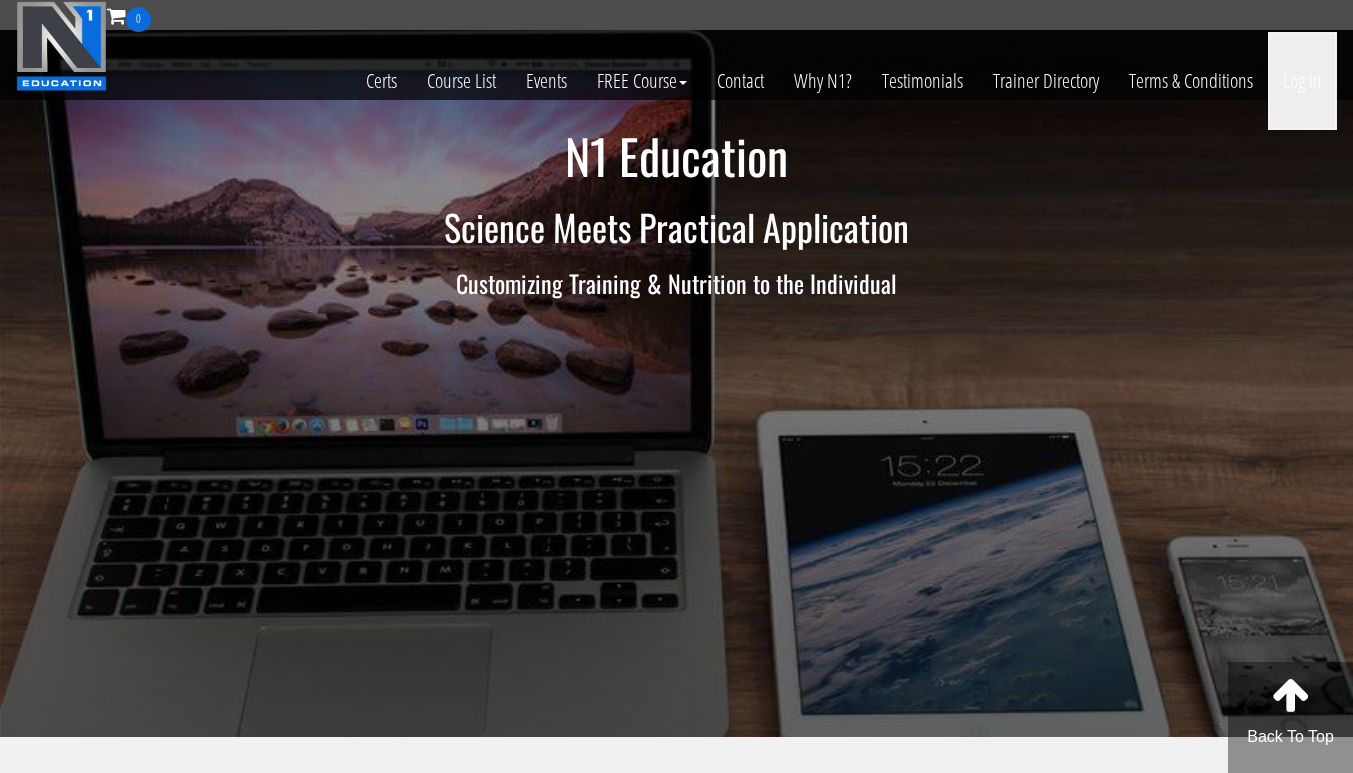 click on "Log In" at bounding box center (1302, 81) 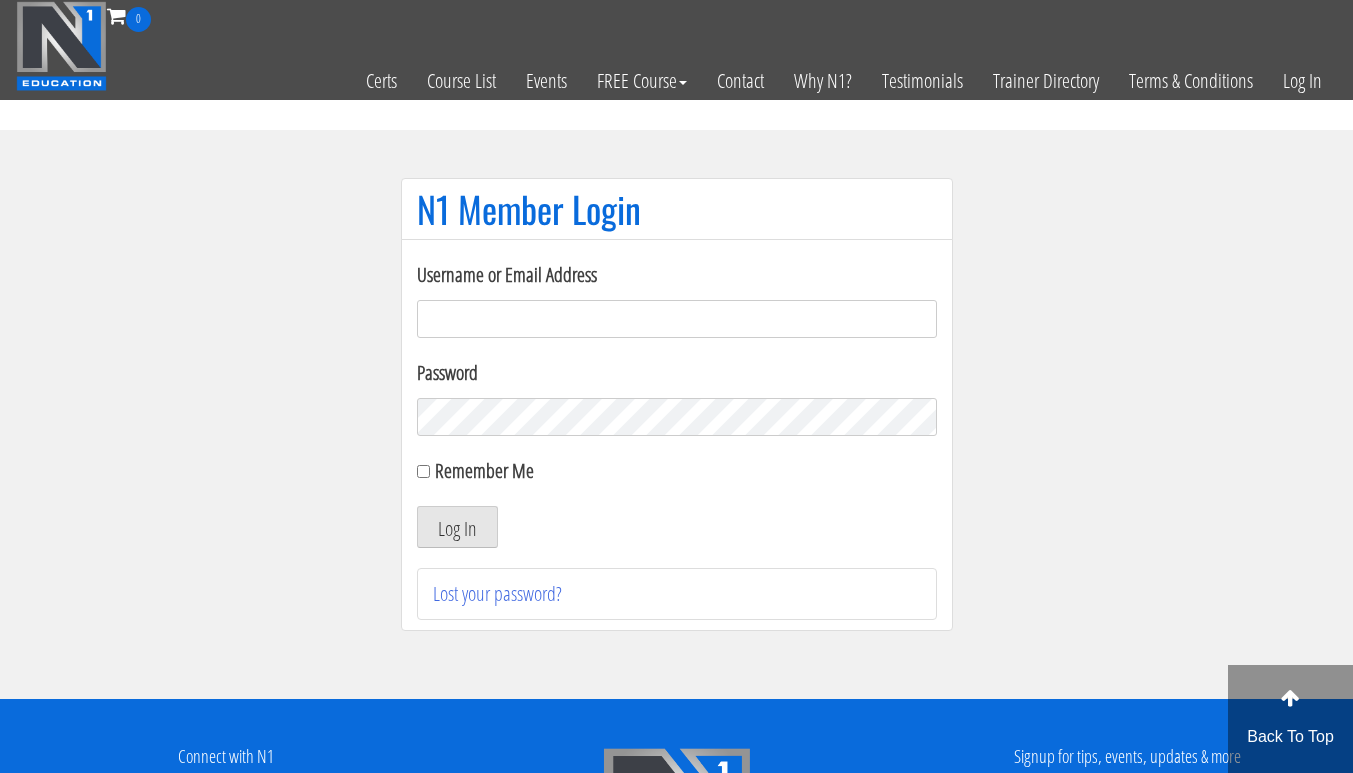 scroll, scrollTop: 0, scrollLeft: 0, axis: both 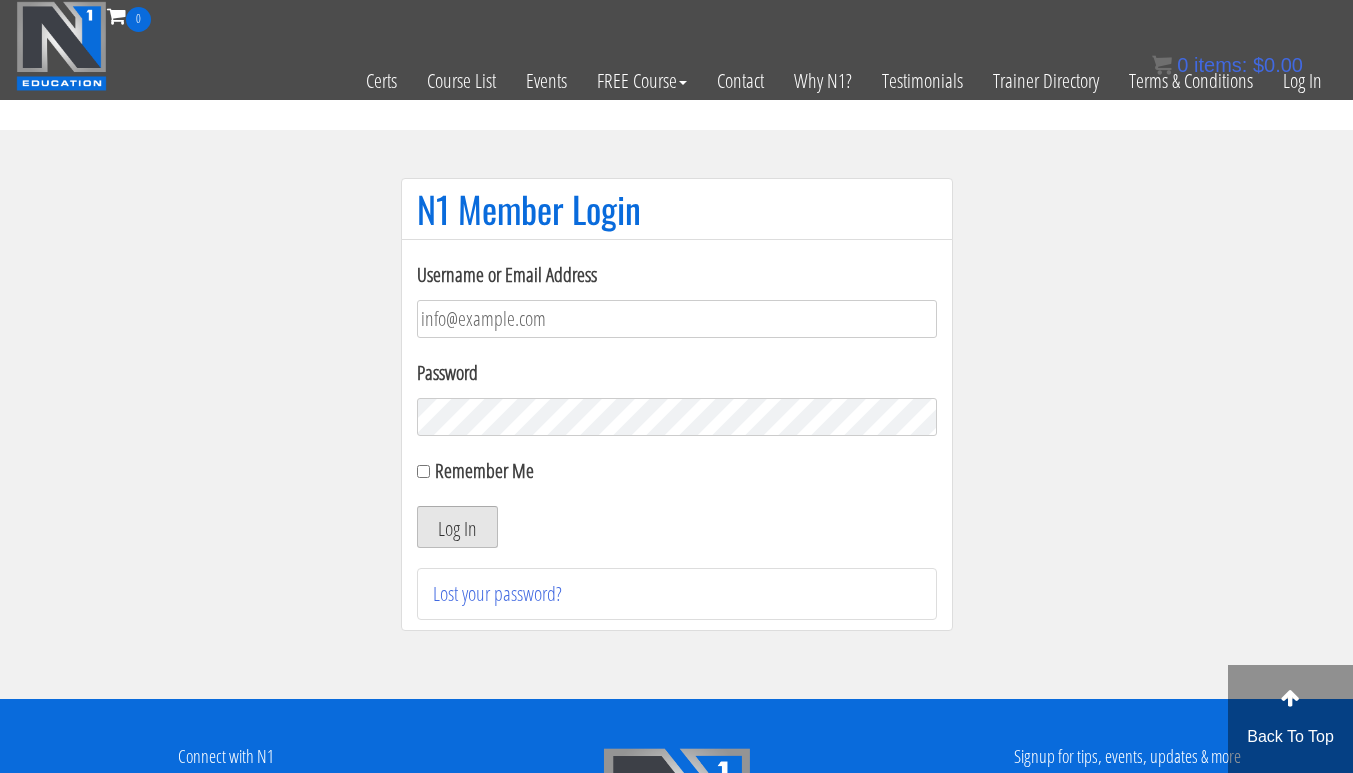 click on "Log In" at bounding box center [457, 527] 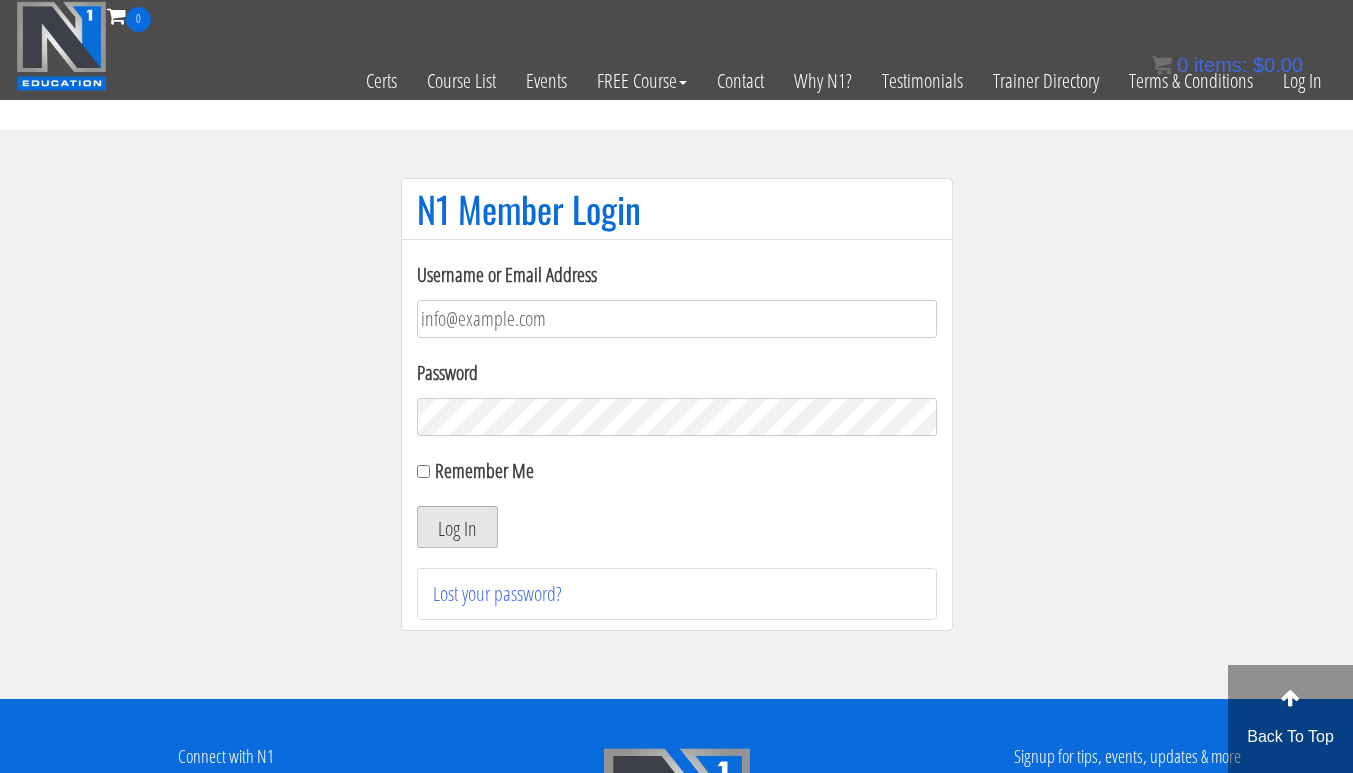 click on "Log In" at bounding box center [457, 527] 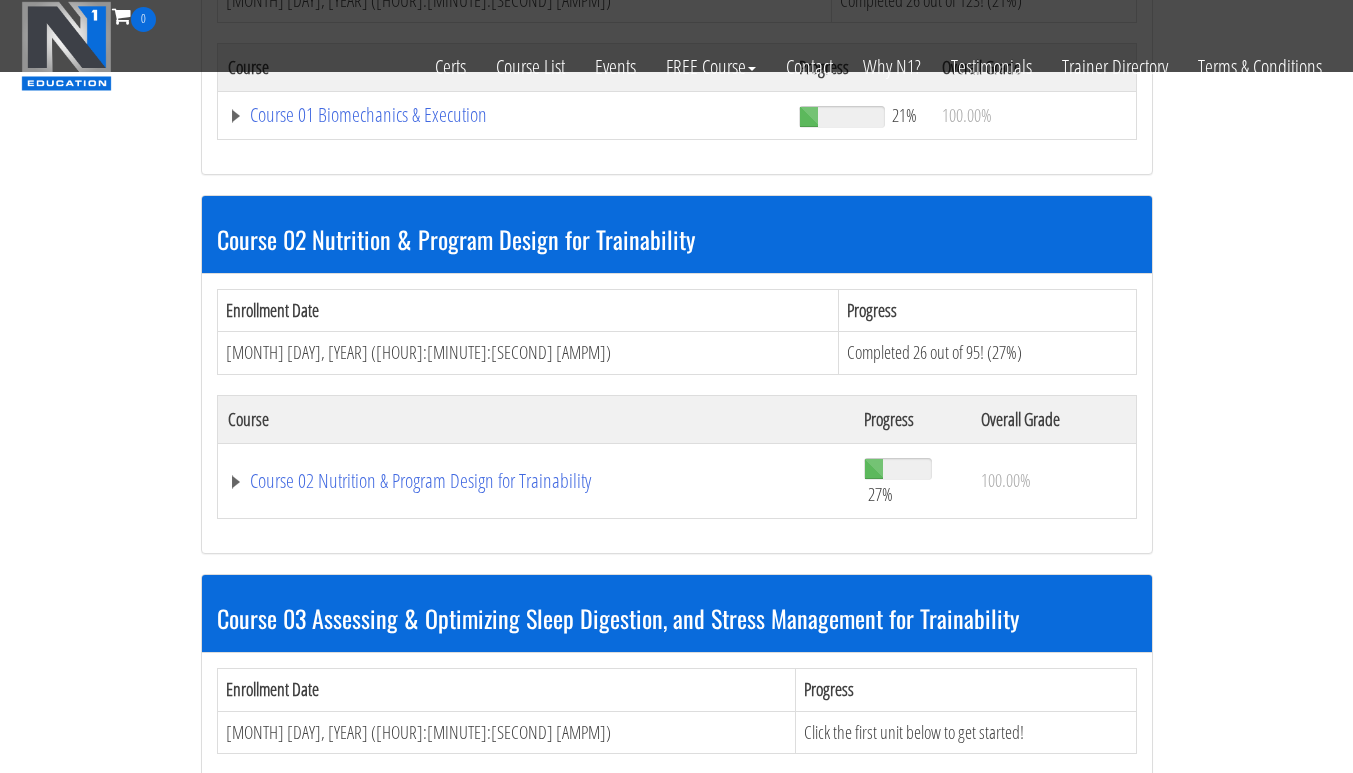 scroll, scrollTop: 803, scrollLeft: 0, axis: vertical 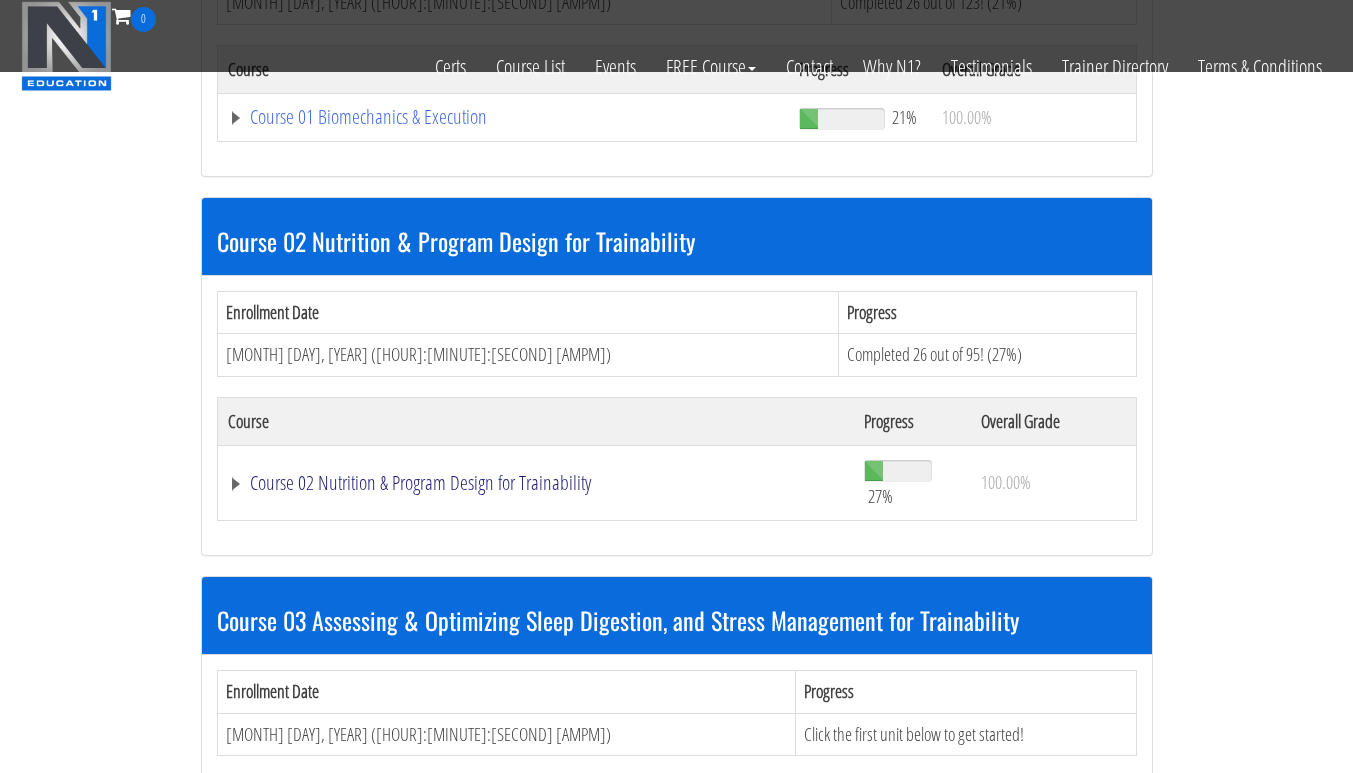 click on "Course 02 Nutrition & Program Design for Trainability" at bounding box center [501, -235] 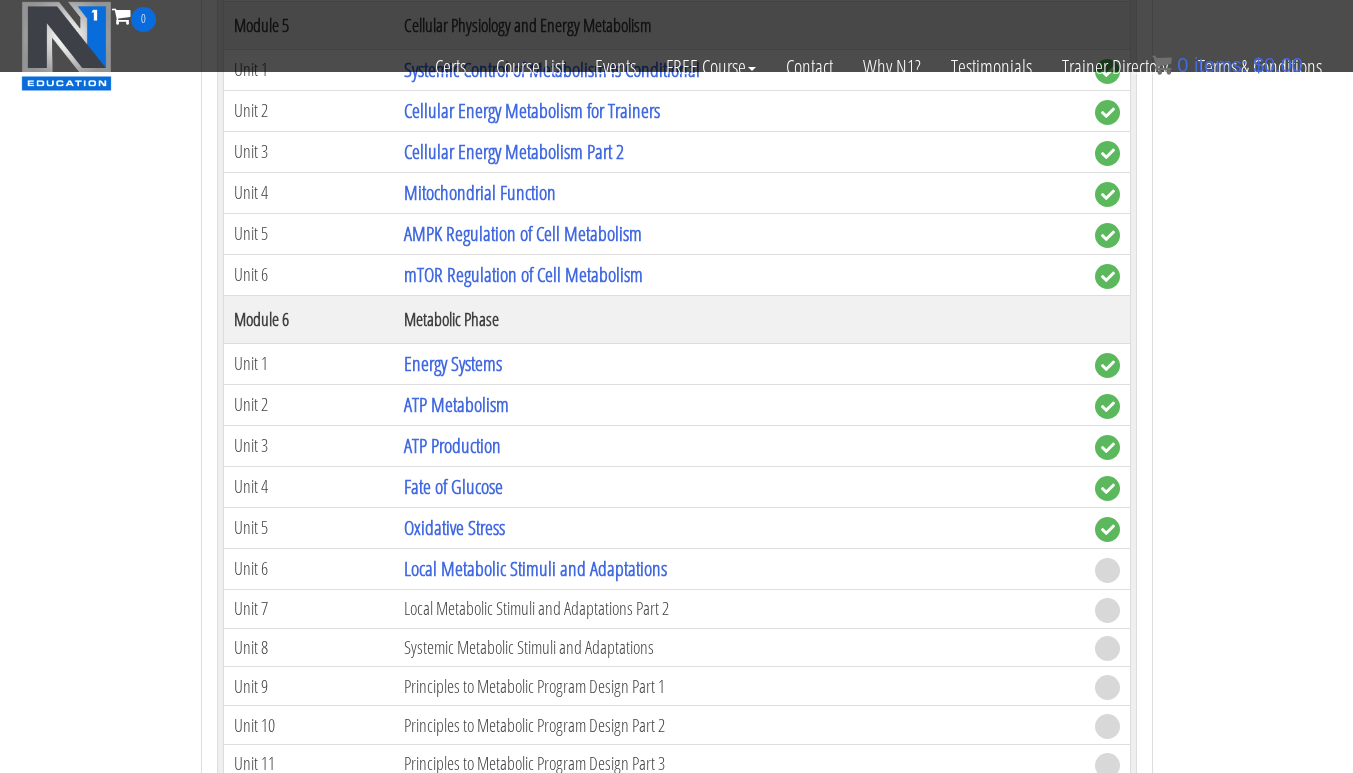 scroll, scrollTop: 2136, scrollLeft: 0, axis: vertical 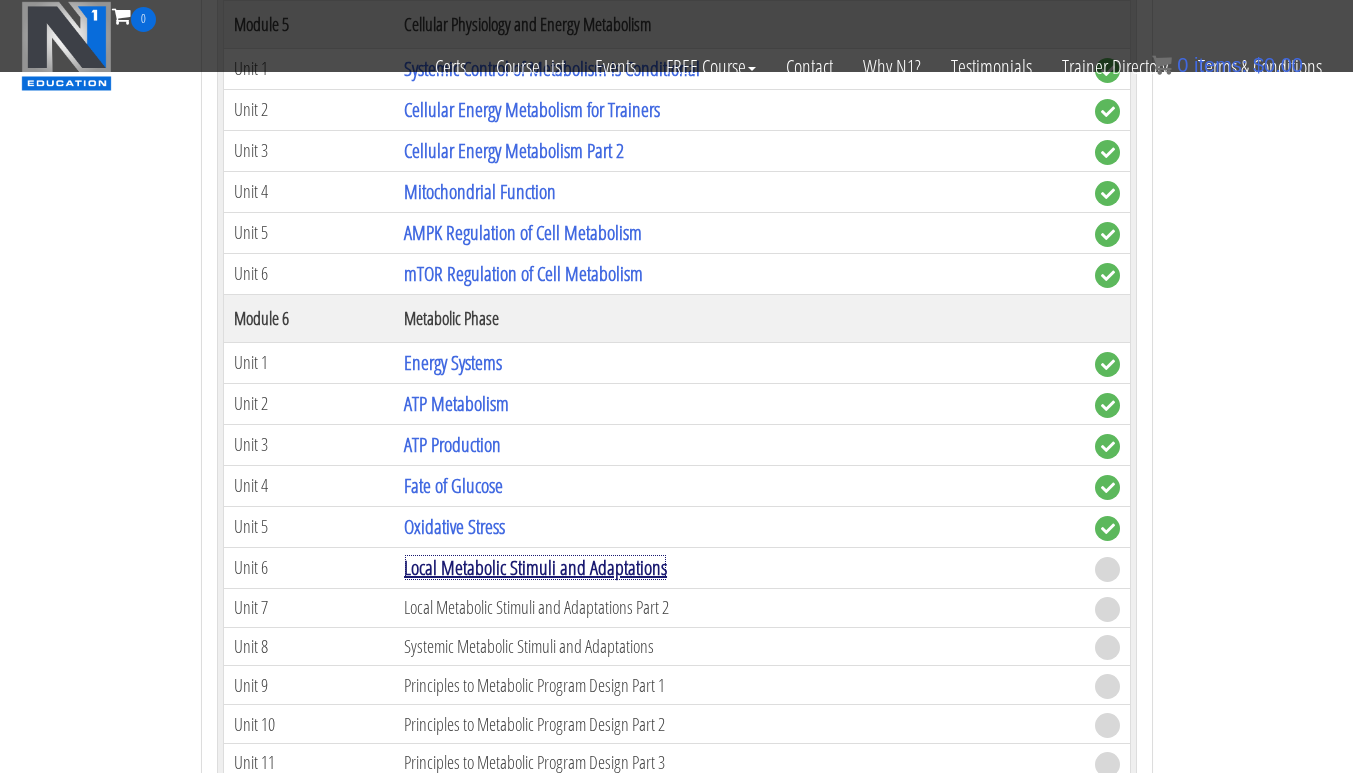 click on "Local Metabolic Stimuli and Adaptations" at bounding box center [535, 567] 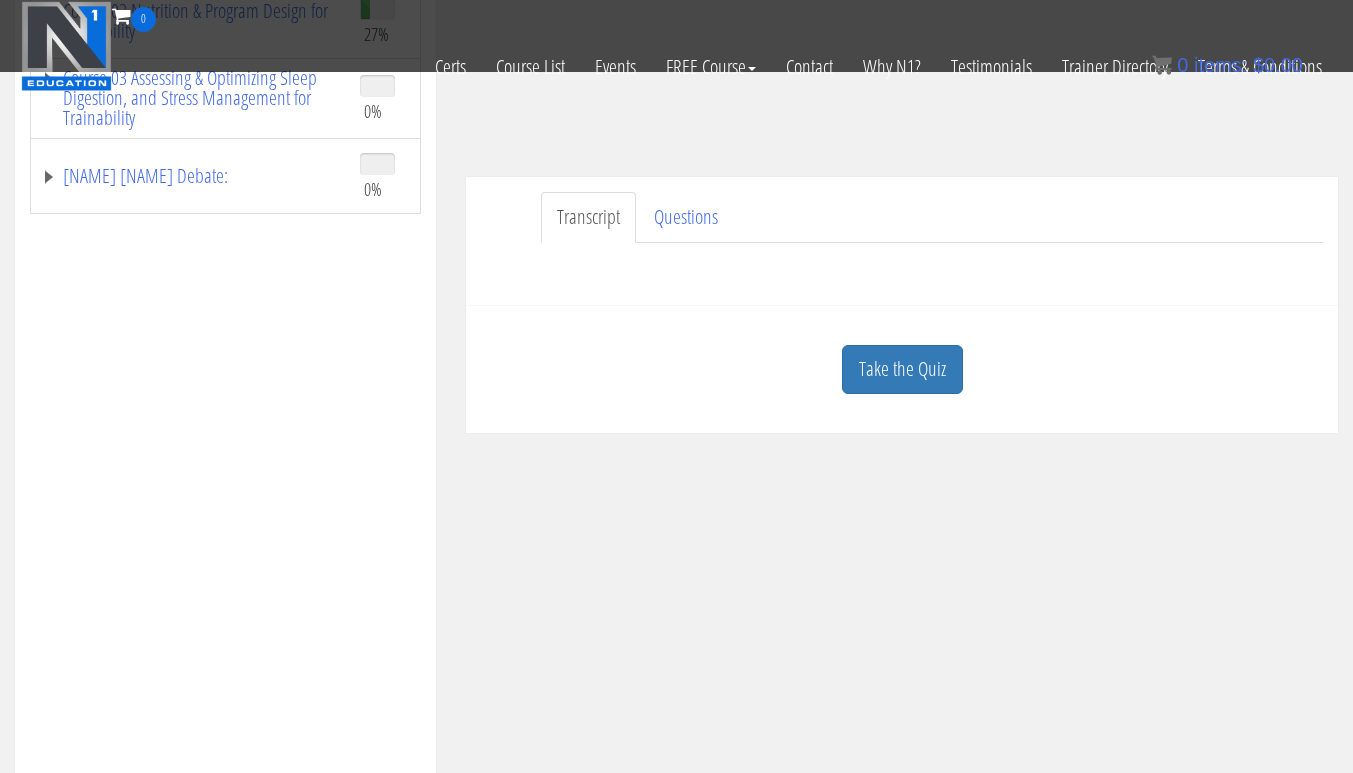 scroll, scrollTop: 440, scrollLeft: 0, axis: vertical 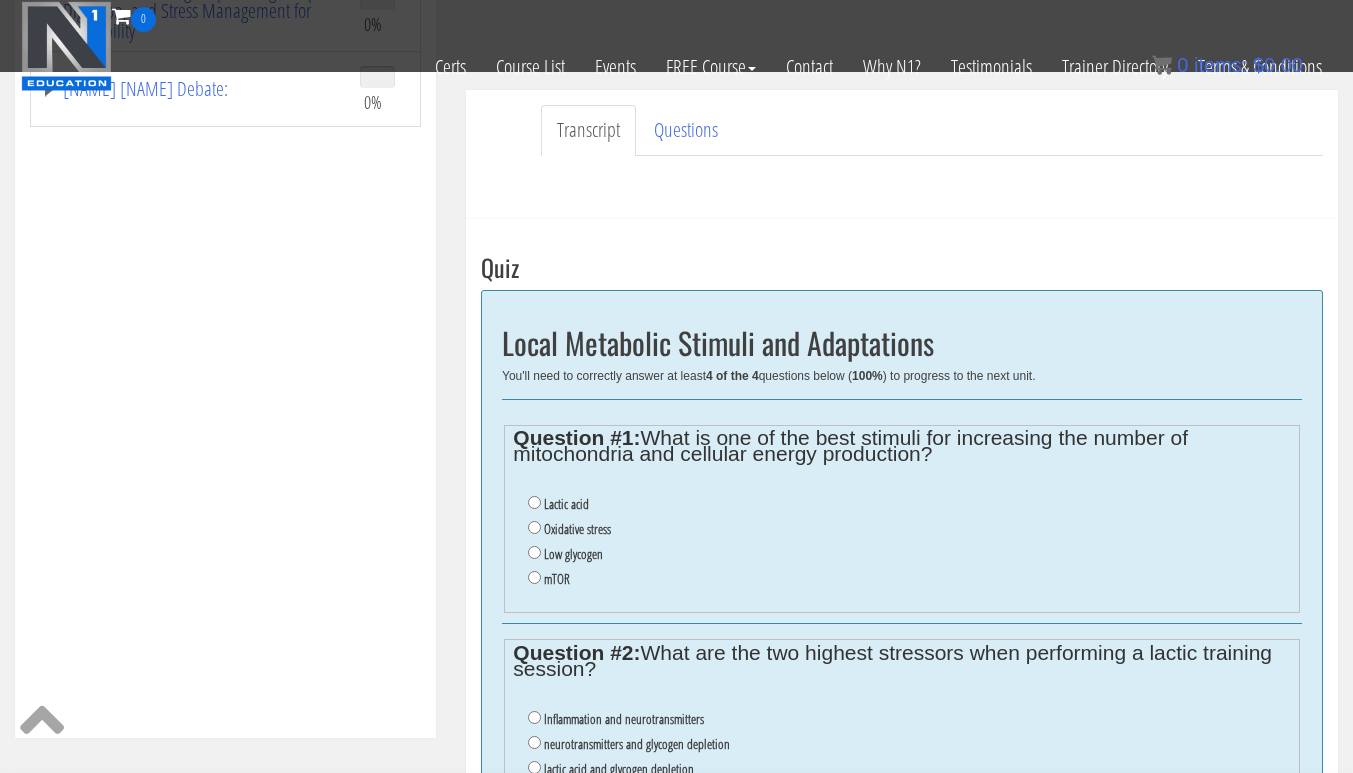 click on "Oxidative stress" at bounding box center [577, 529] 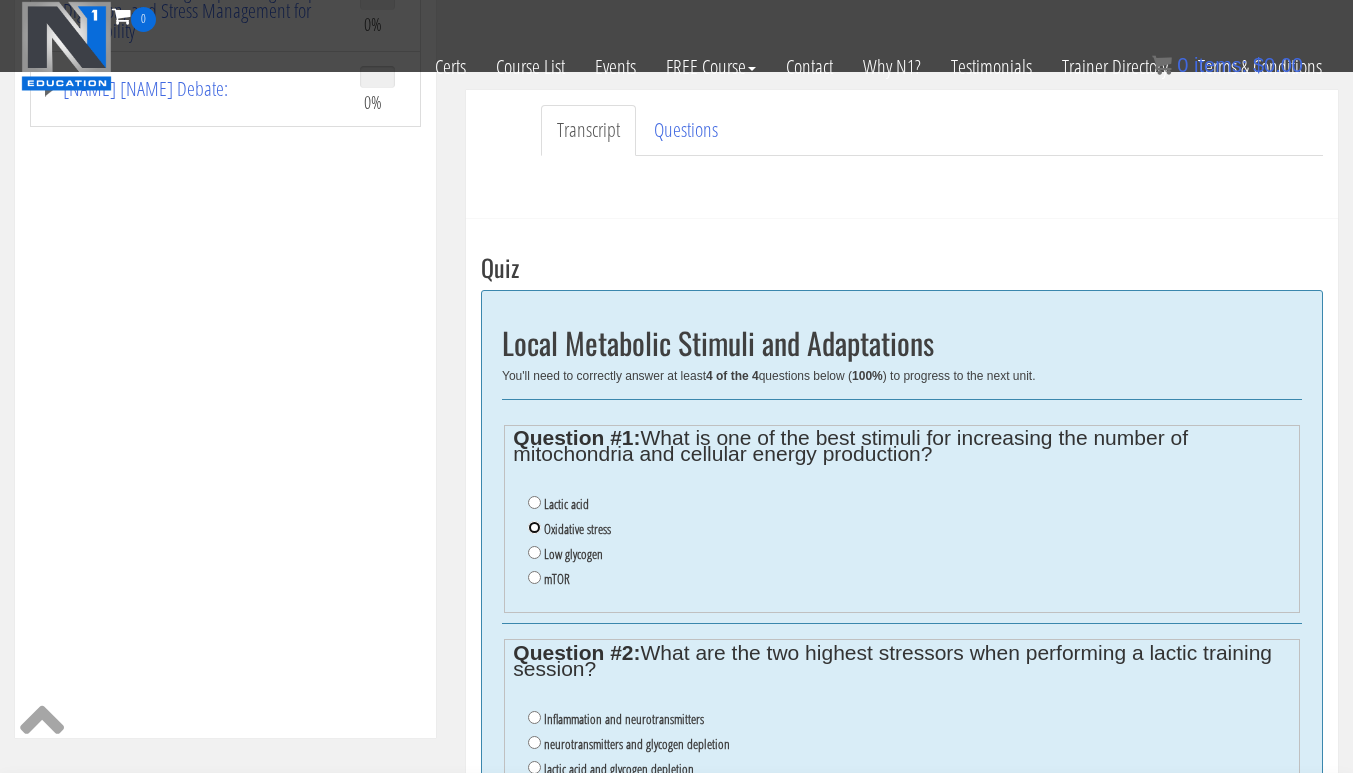 click on "Oxidative stress" at bounding box center [534, 527] 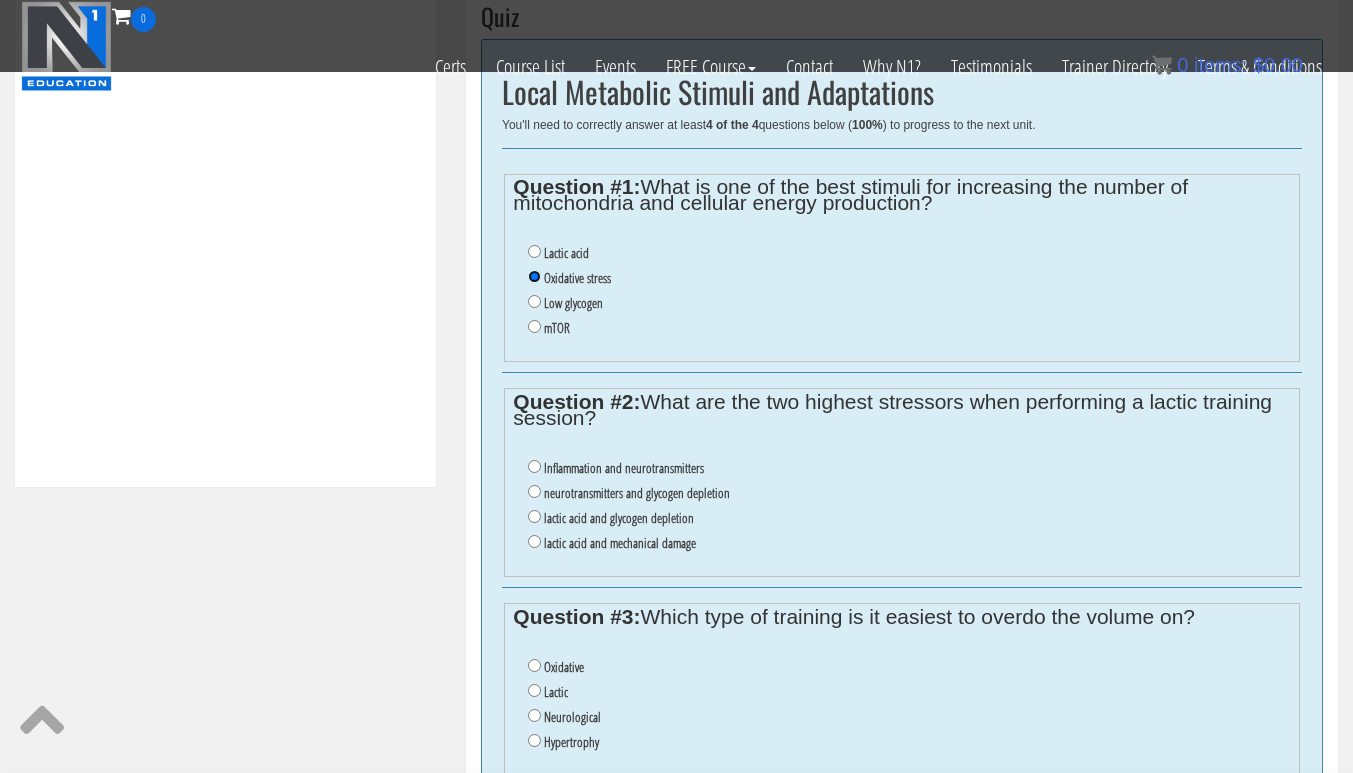 scroll, scrollTop: 780, scrollLeft: 0, axis: vertical 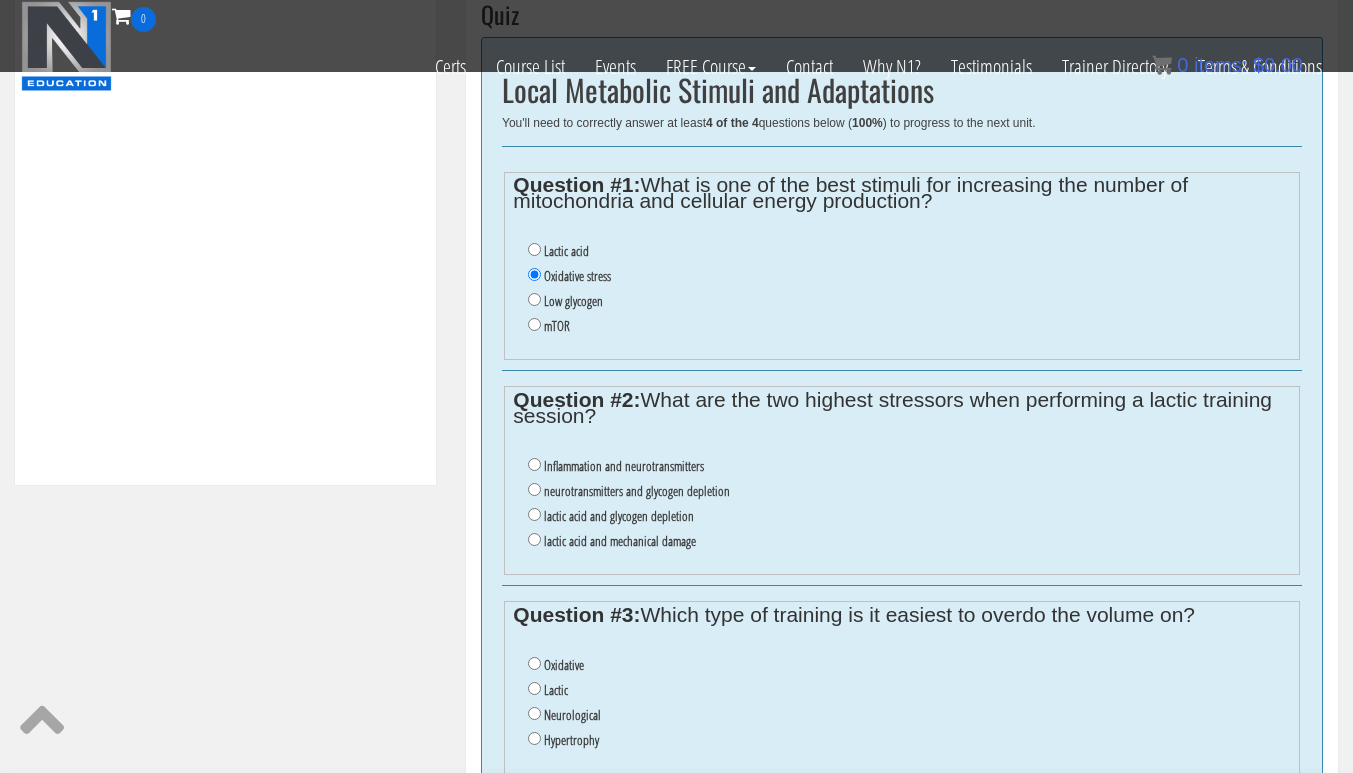 click on "lactic acid and glycogen depletion" at bounding box center [619, 516] 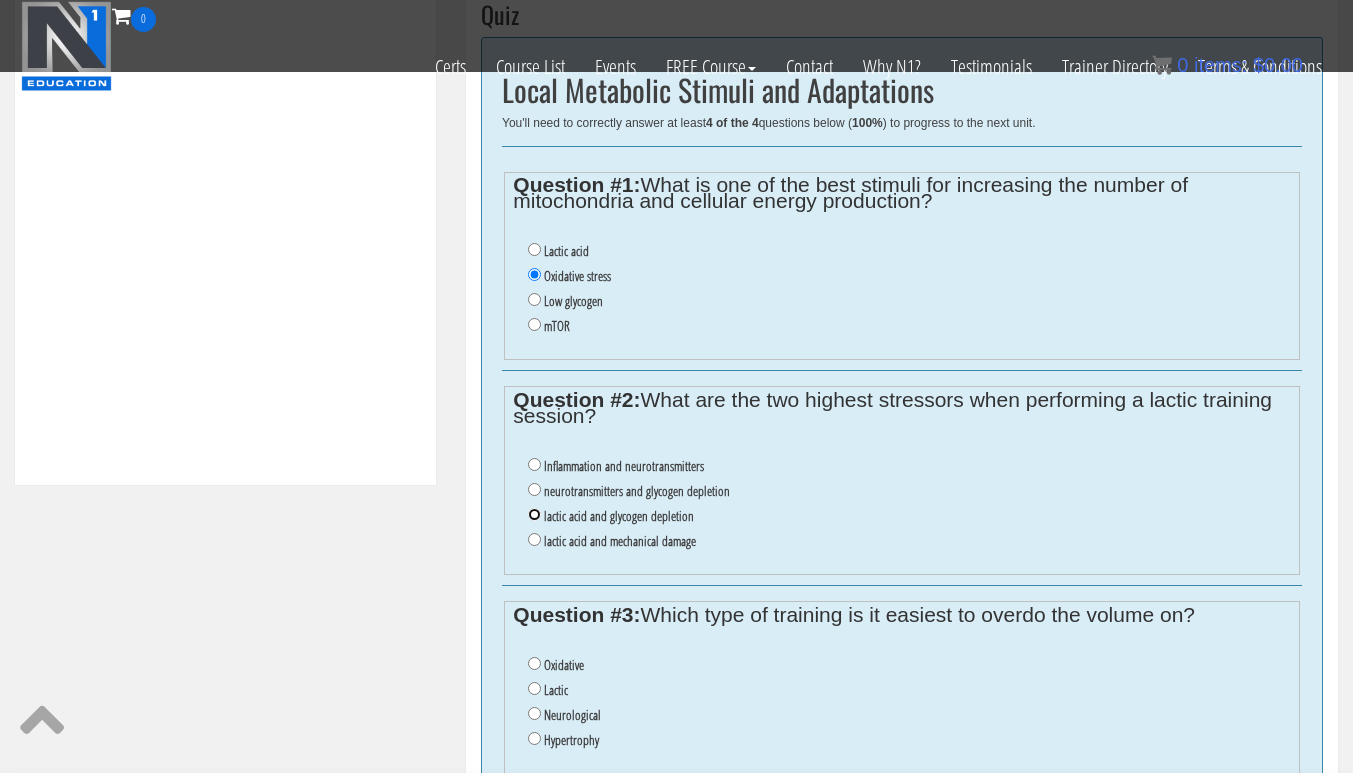 click on "lactic acid and glycogen depletion" at bounding box center [534, 514] 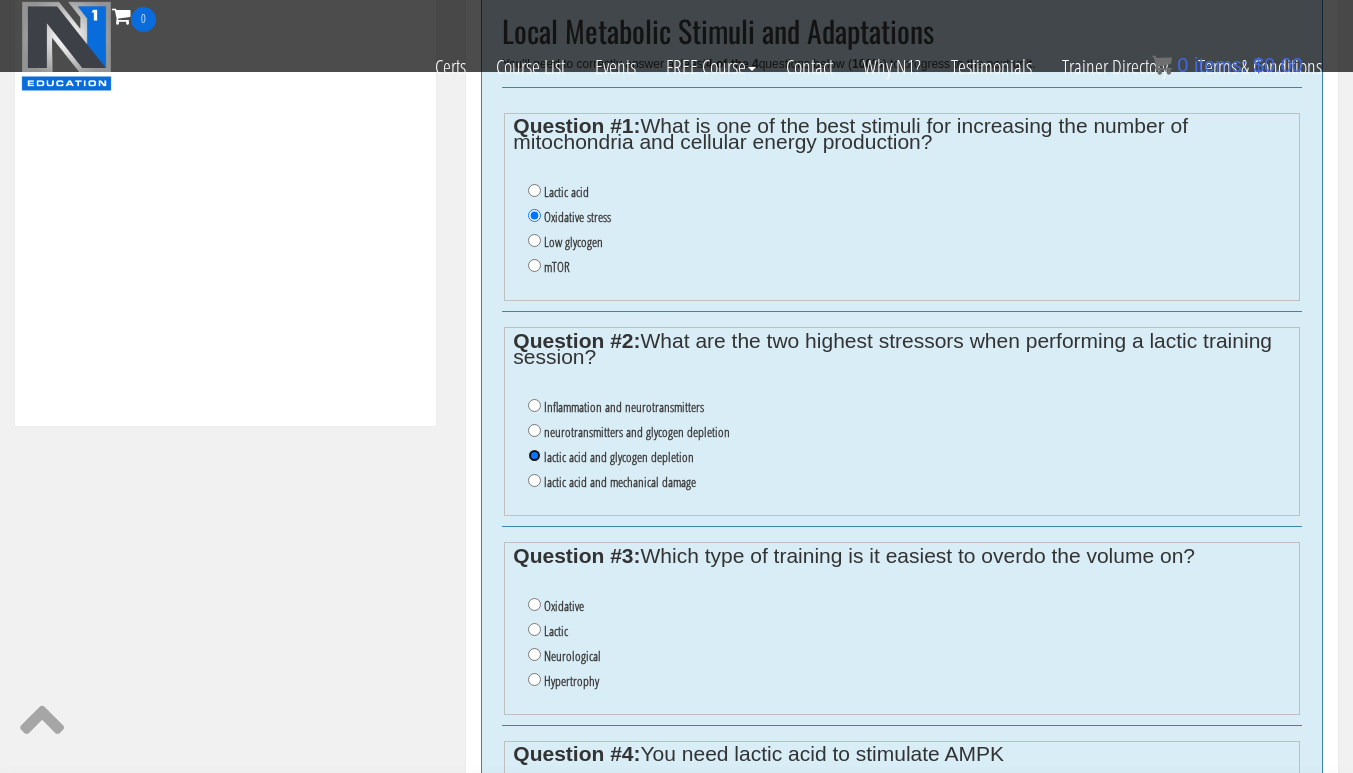 scroll, scrollTop: 974, scrollLeft: 0, axis: vertical 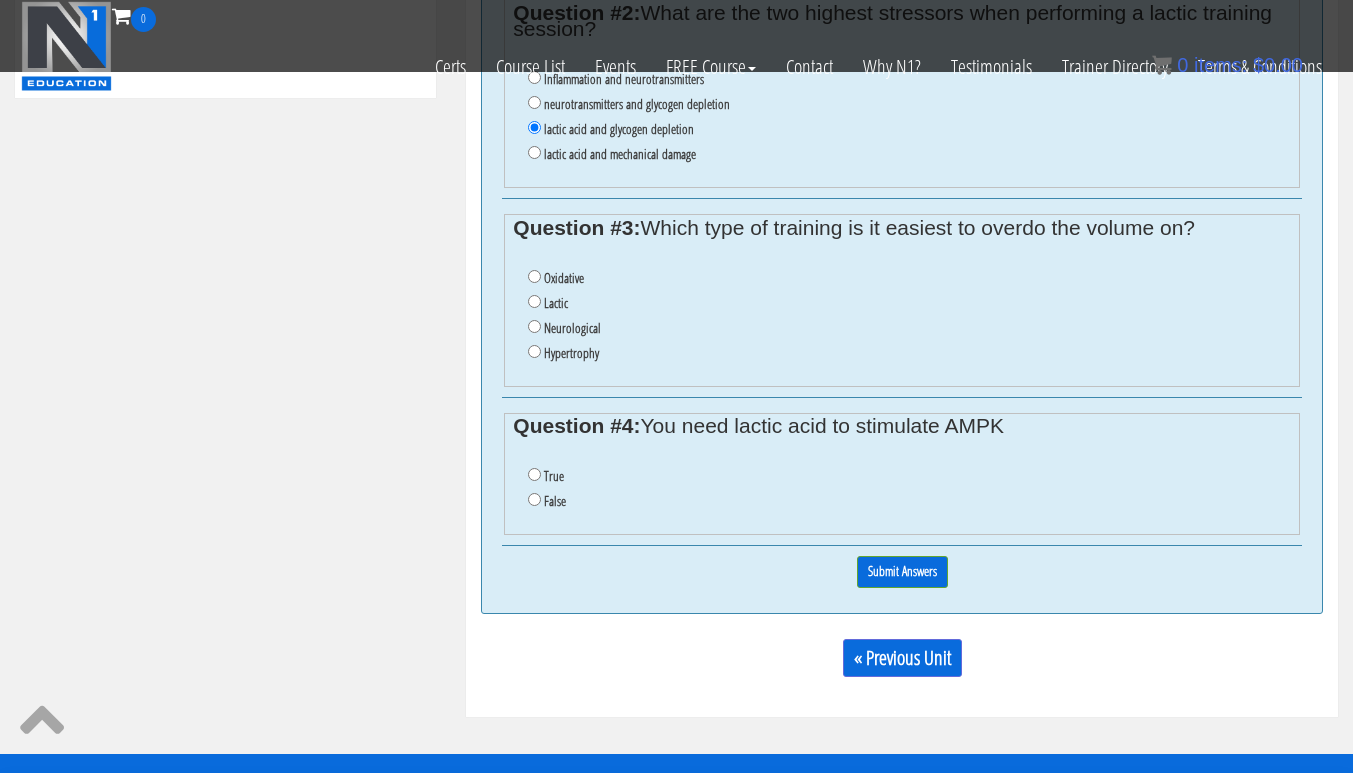 click on "Oxidative" at bounding box center (564, 278) 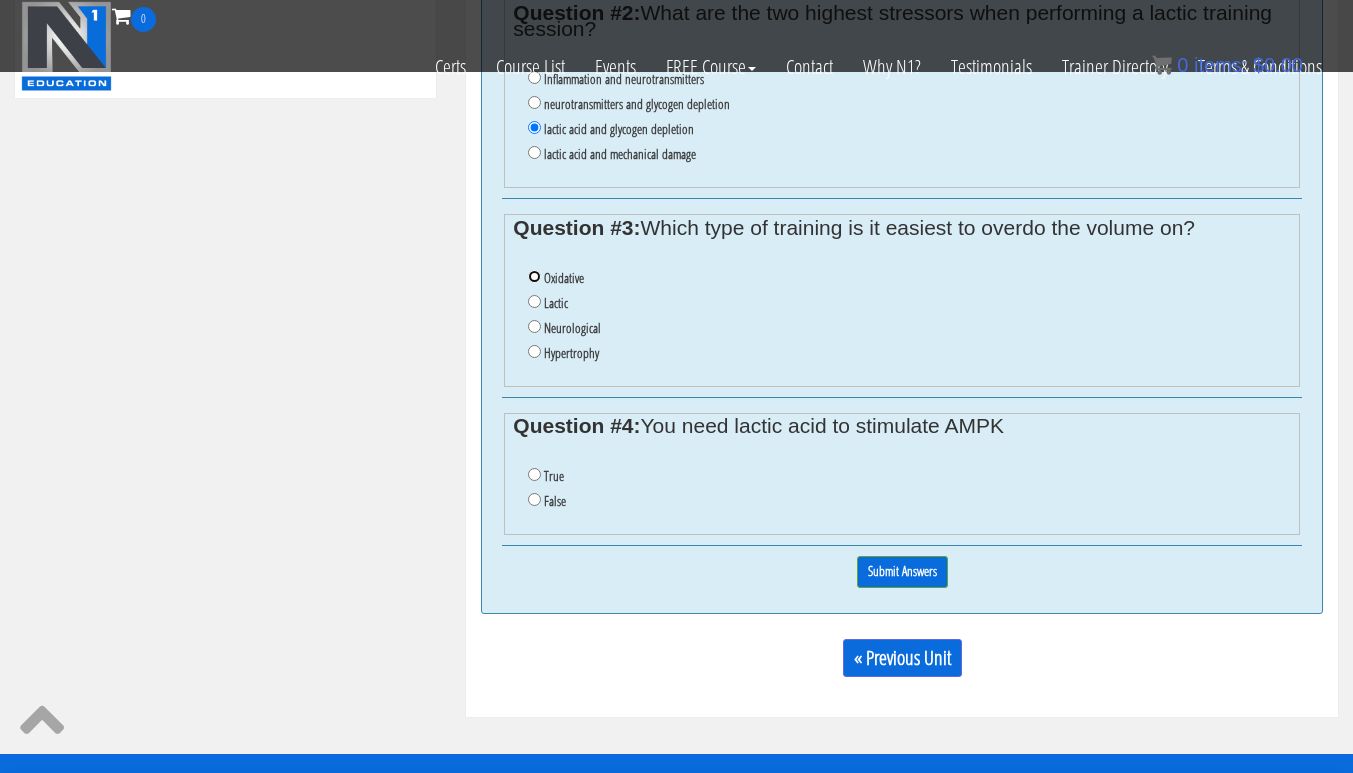 click on "Oxidative" at bounding box center [534, 276] 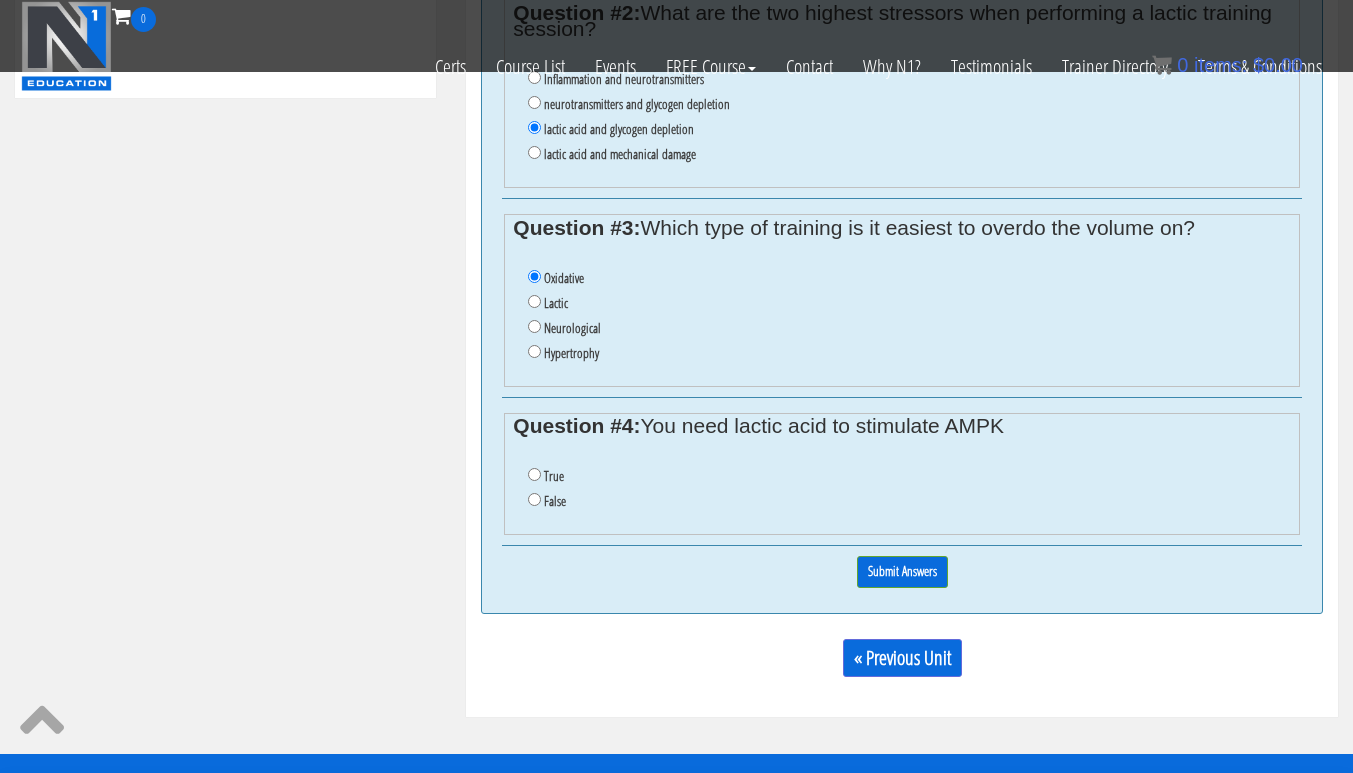click on "True" at bounding box center (554, 476) 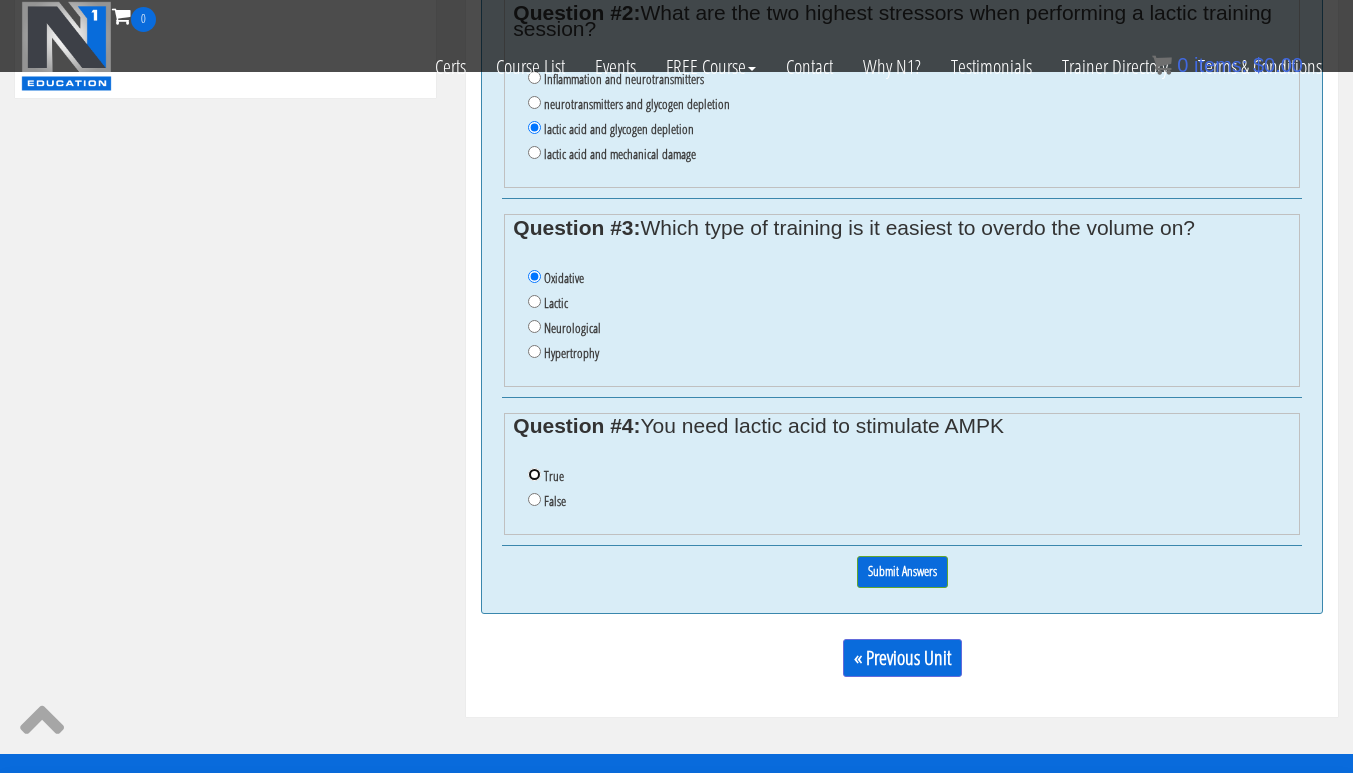 click on "True" at bounding box center (534, 474) 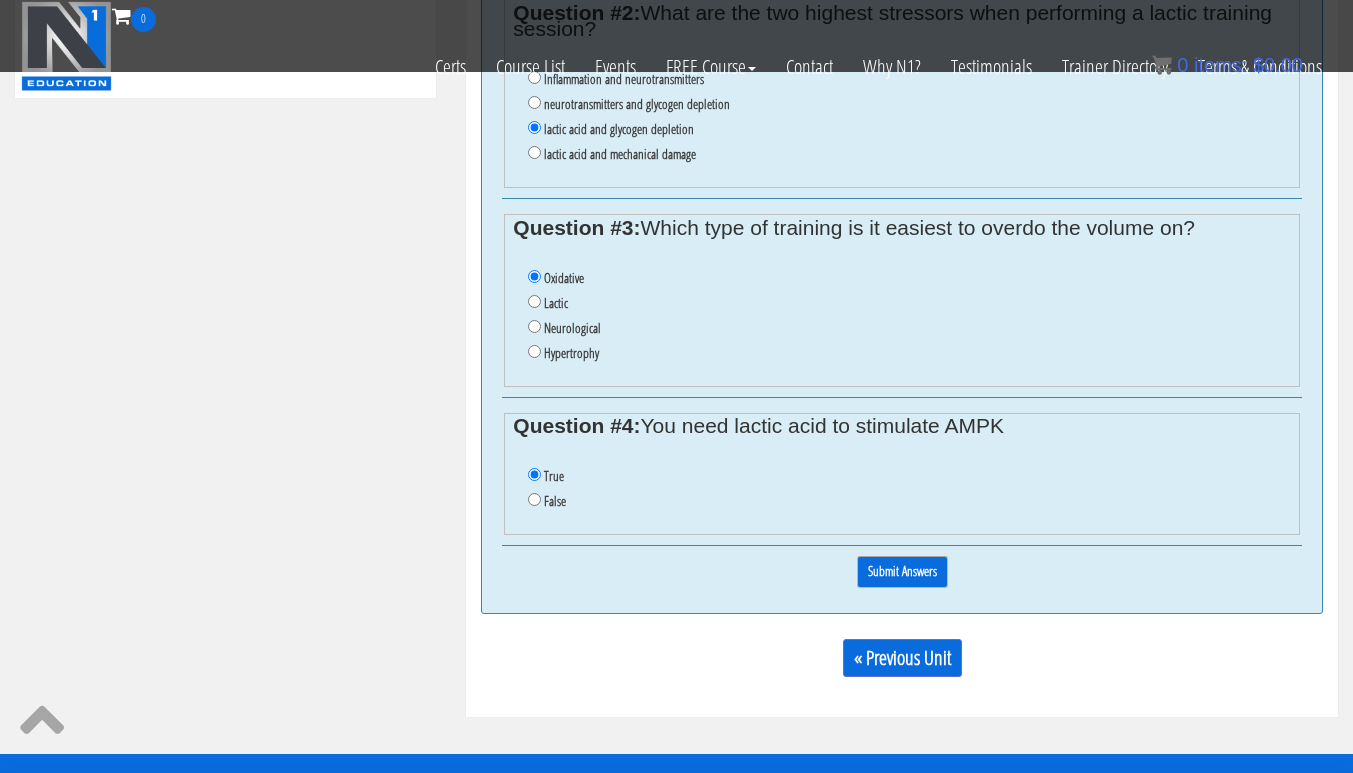 click on "Submit Answers" at bounding box center [902, 571] 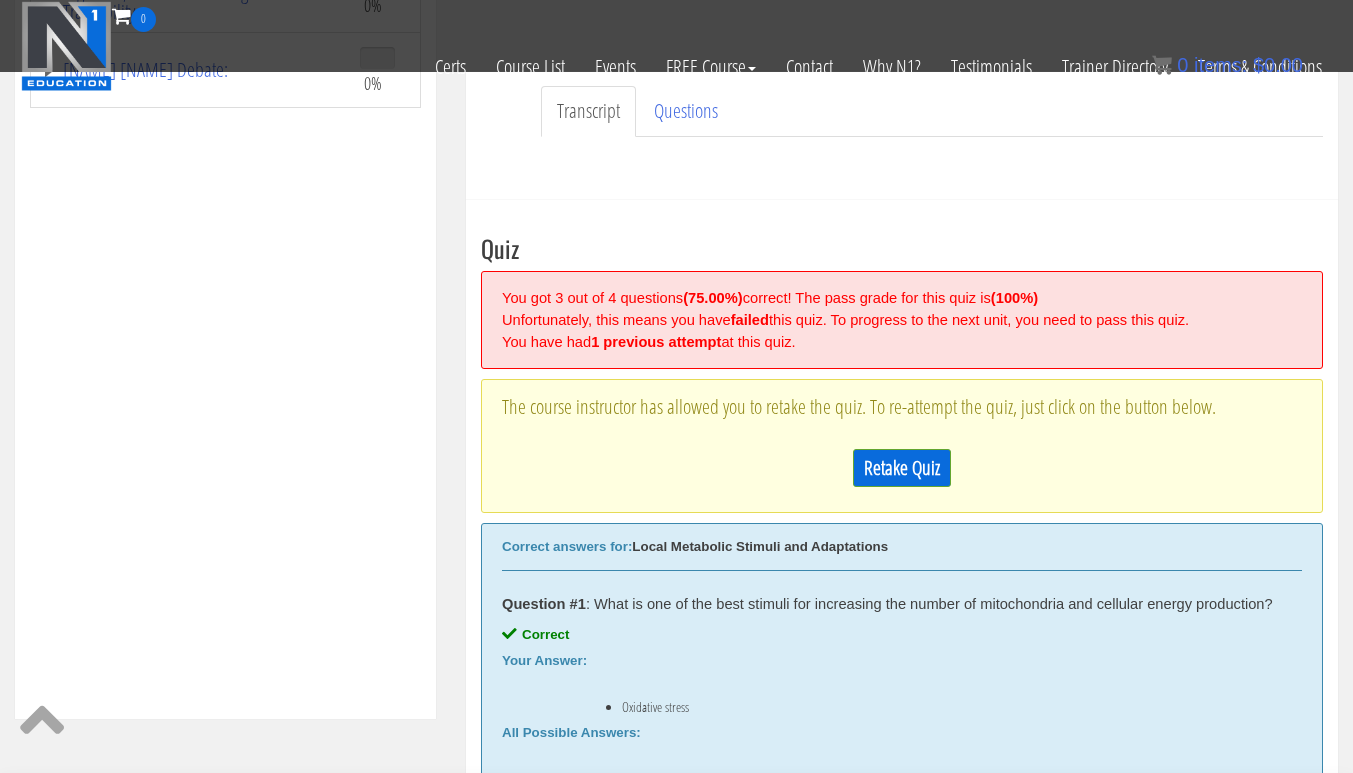 scroll, scrollTop: 544, scrollLeft: 0, axis: vertical 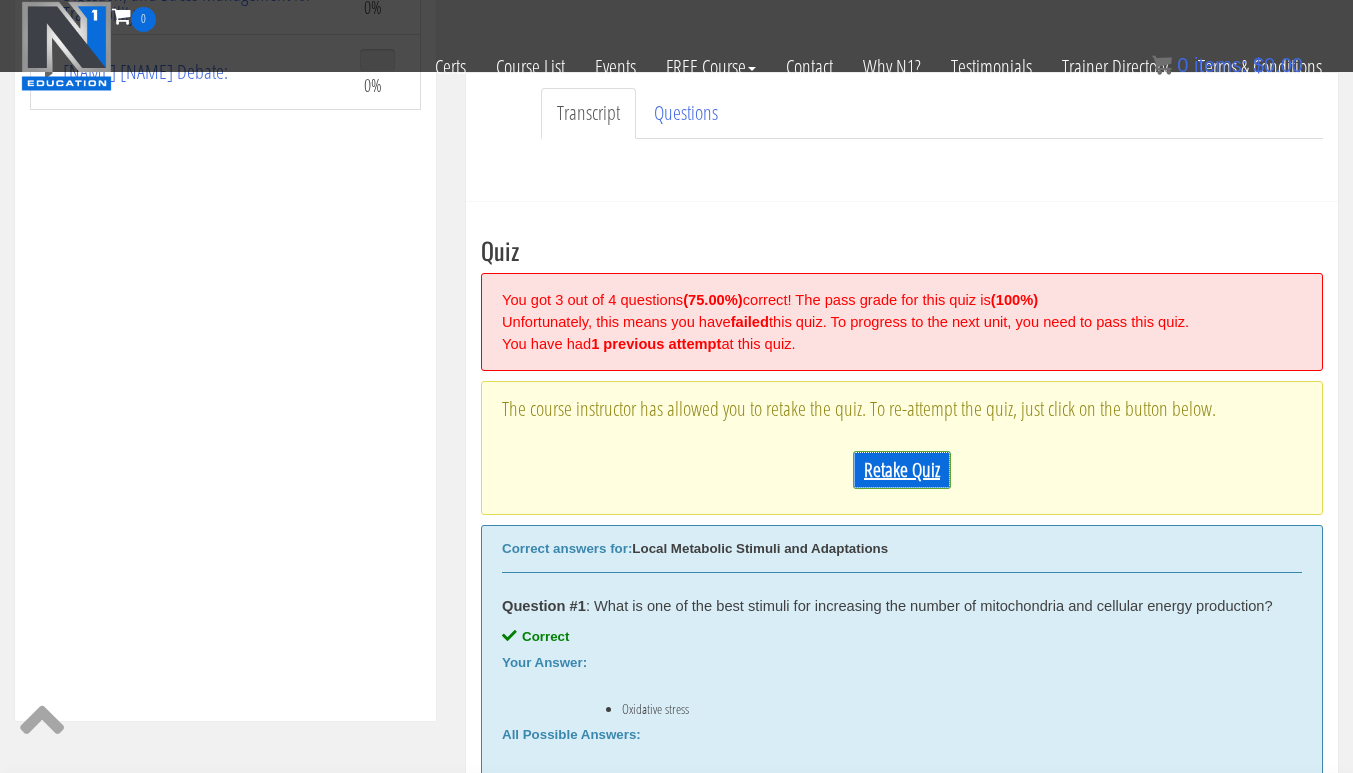 click on "Retake Quiz" at bounding box center [902, 470] 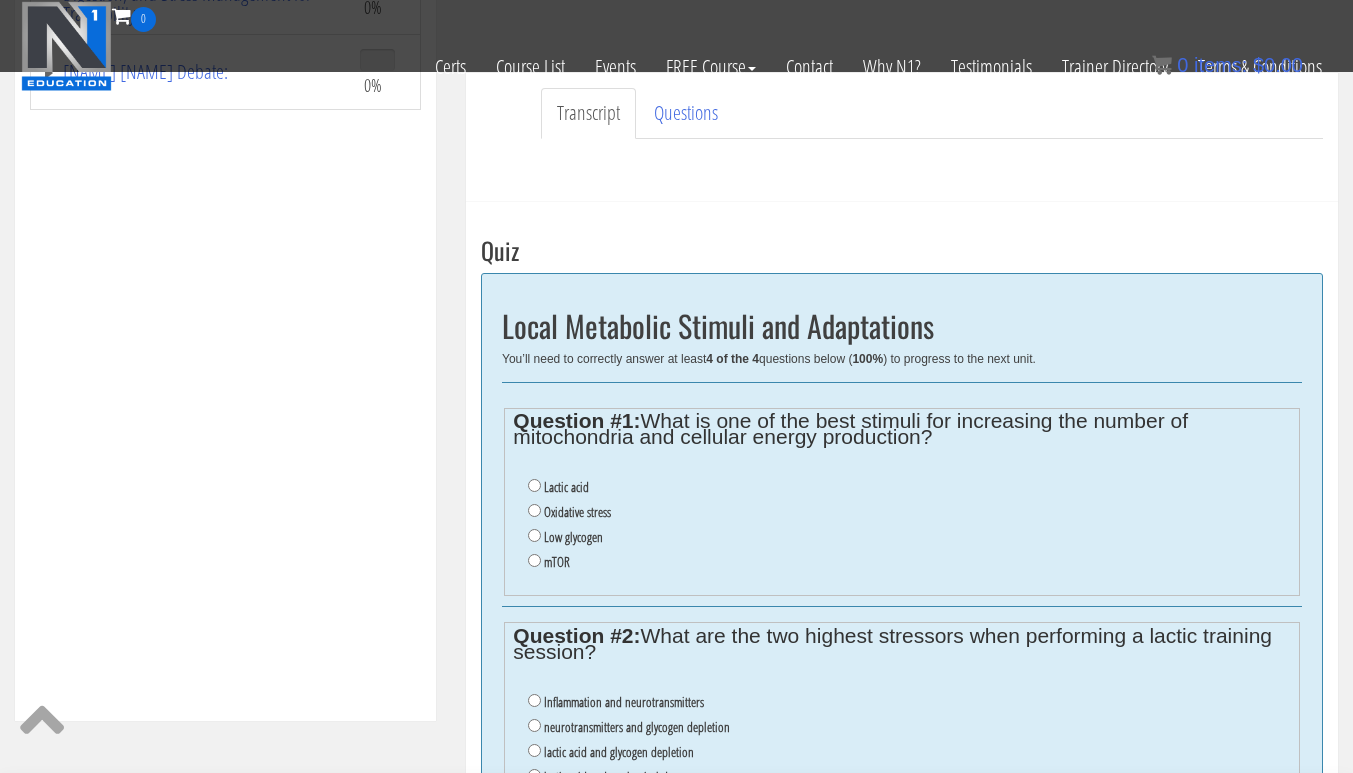 click on "Oxidative stress" at bounding box center (577, 512) 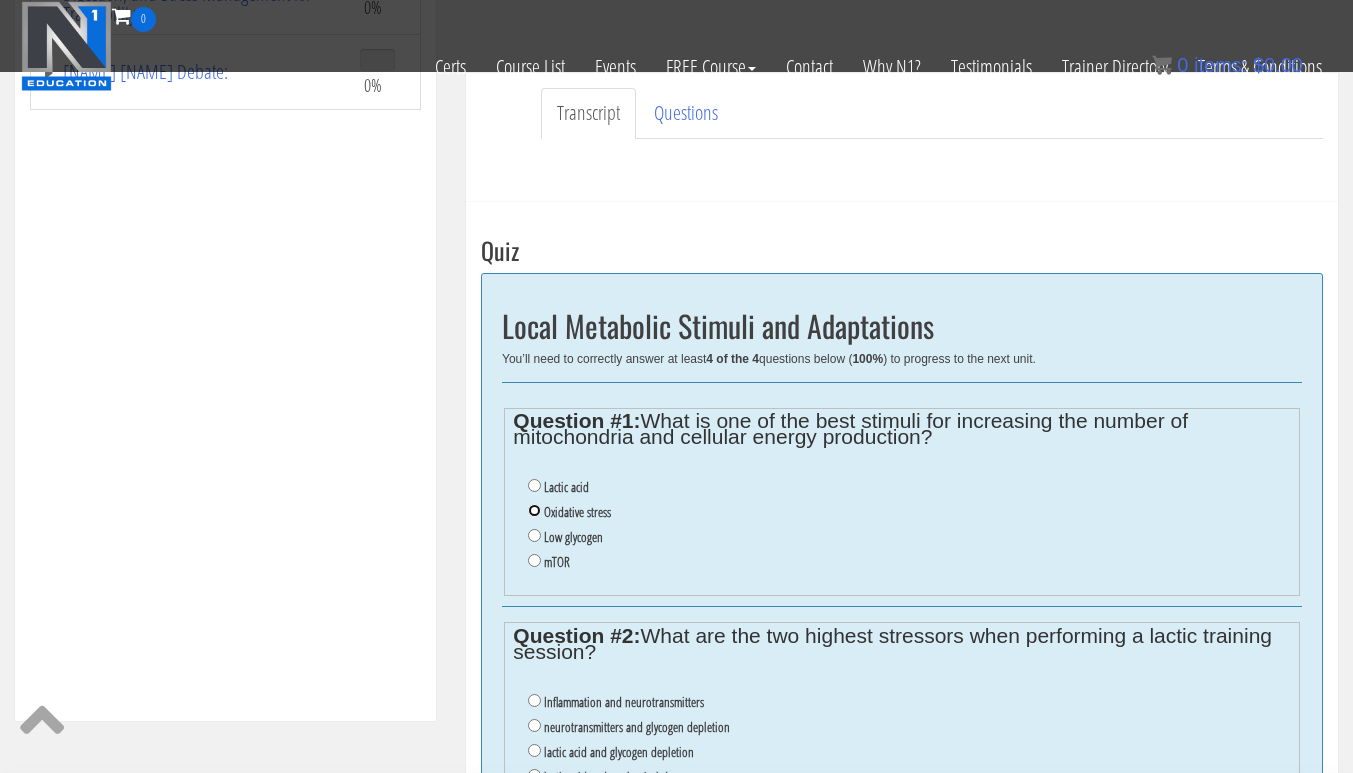 click on "Oxidative stress" at bounding box center (534, 510) 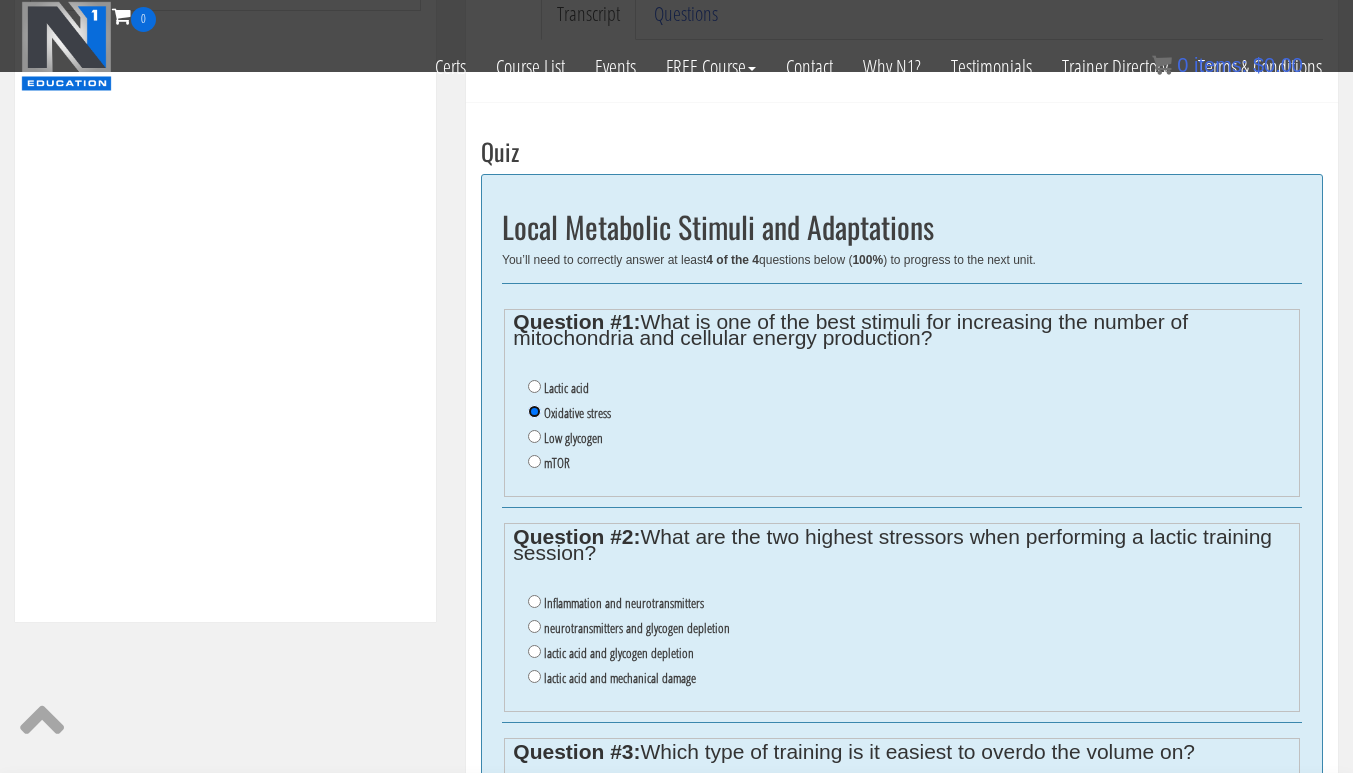 scroll, scrollTop: 713, scrollLeft: 0, axis: vertical 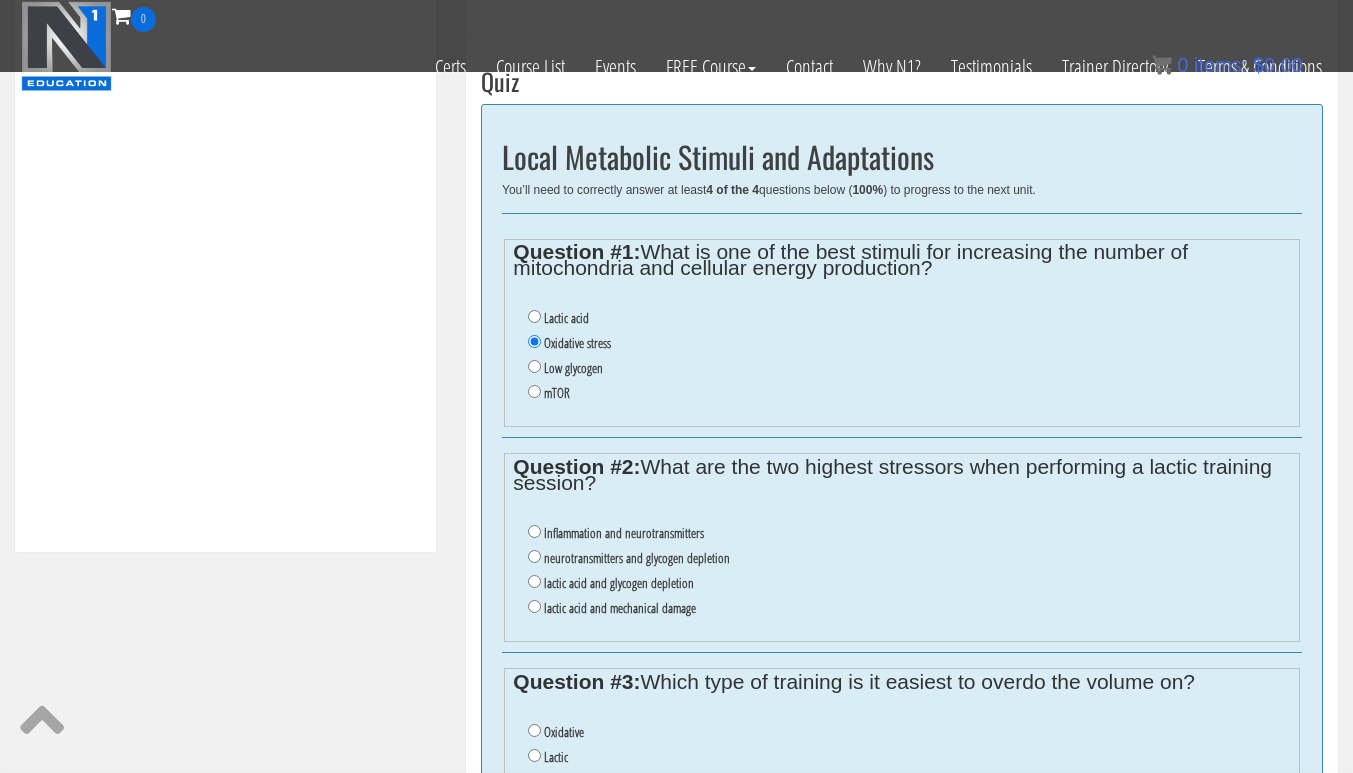 click on "lactic acid and glycogen depletion" at bounding box center (619, 583) 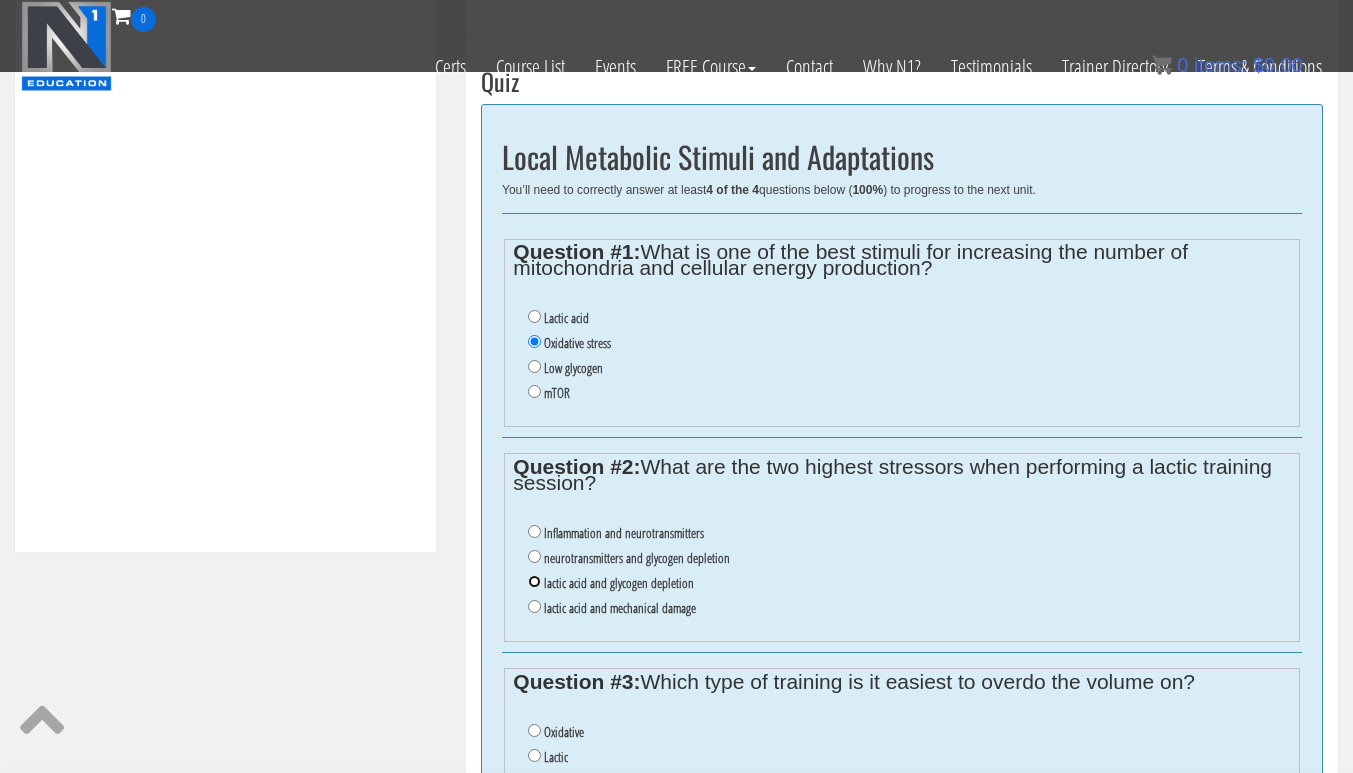 click on "lactic acid and glycogen depletion" at bounding box center (534, 581) 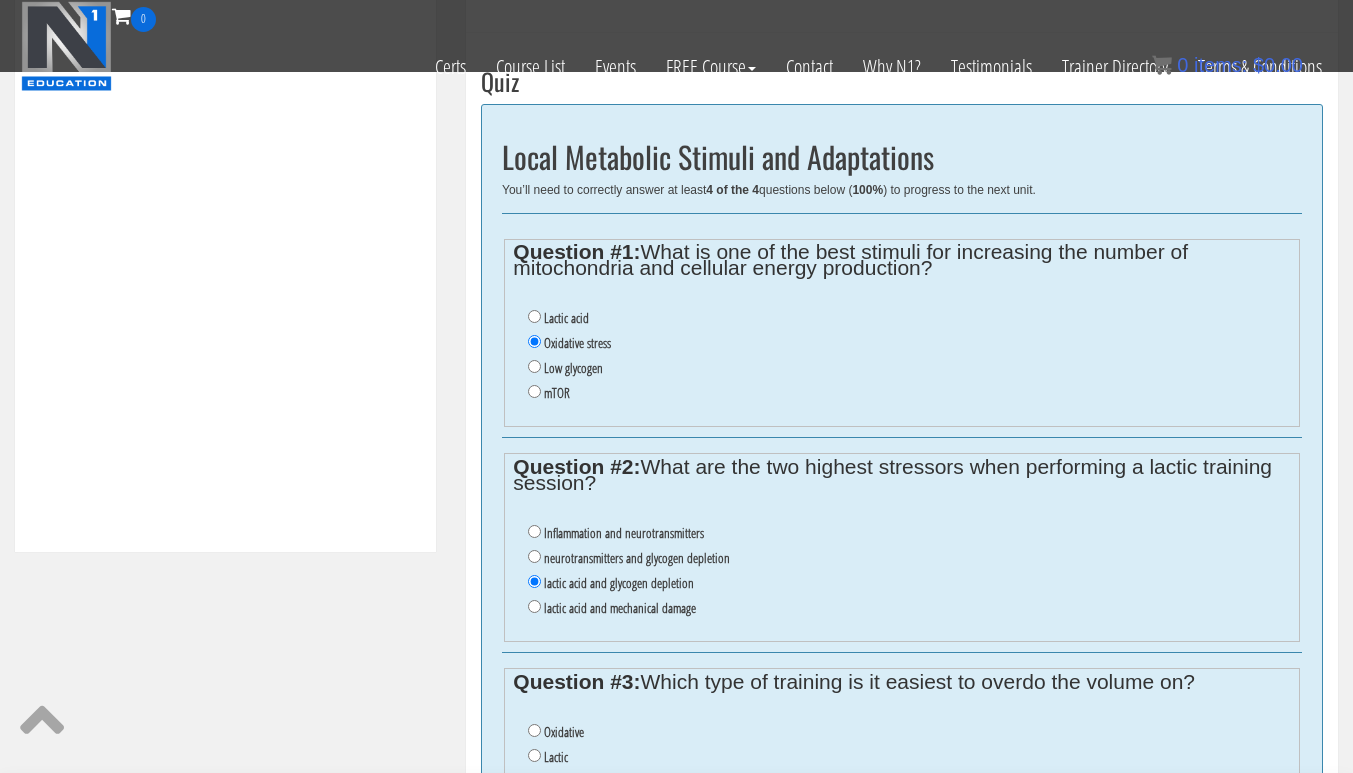 click on "Oxidative" at bounding box center [909, 732] 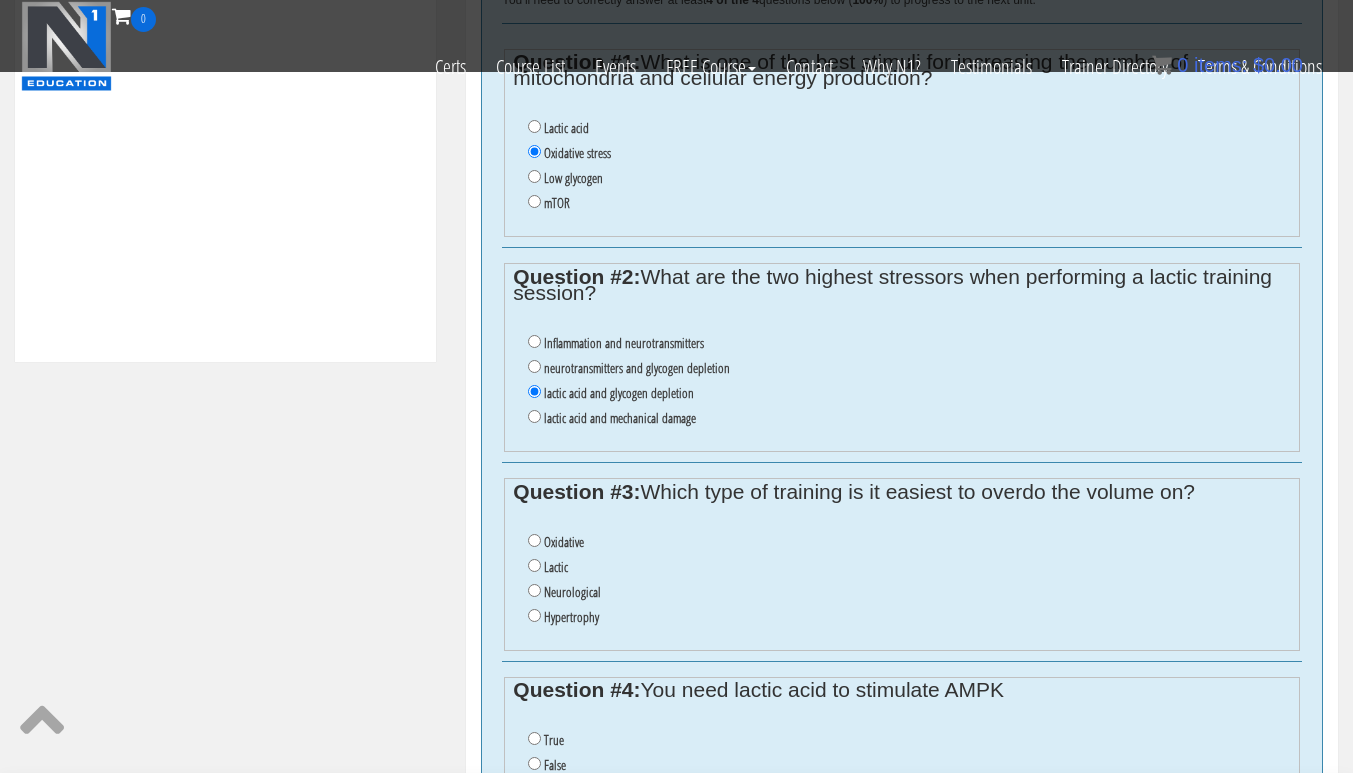scroll, scrollTop: 904, scrollLeft: 0, axis: vertical 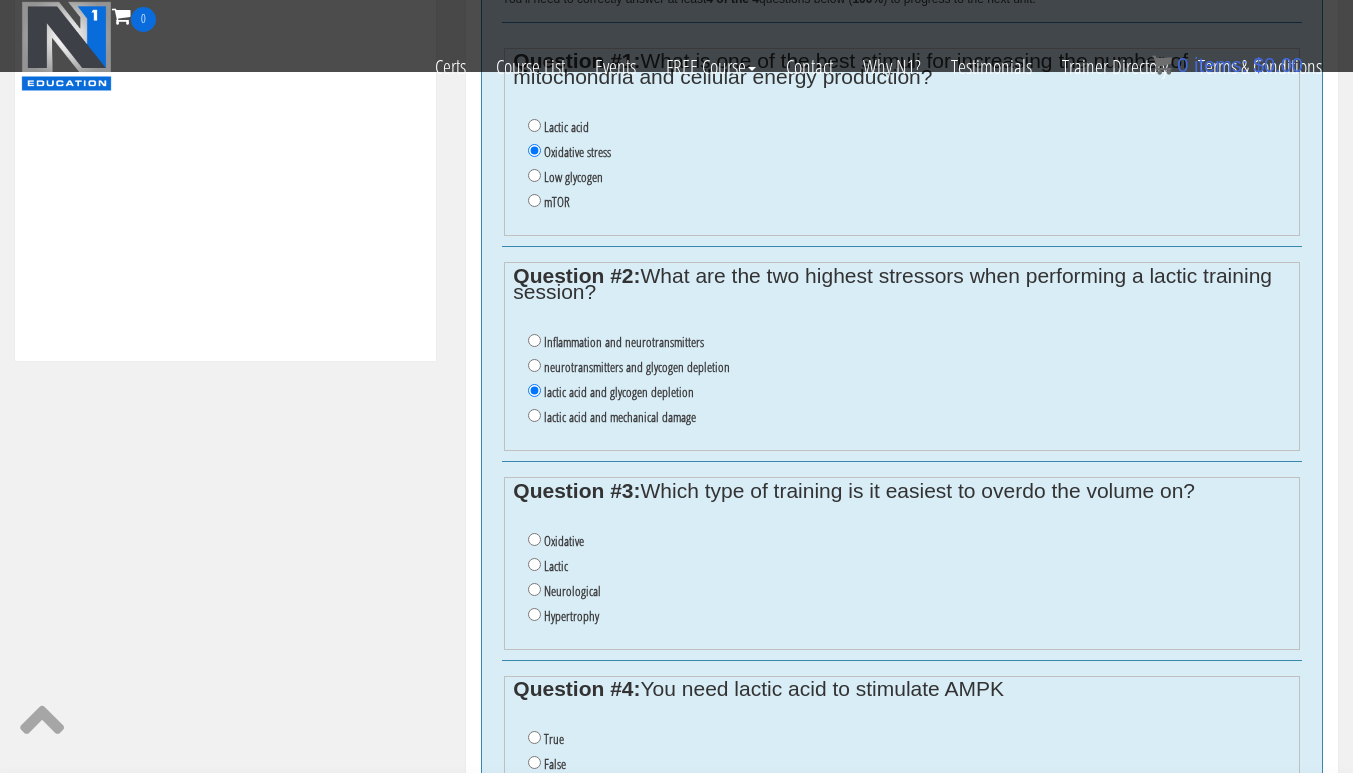 click on "Oxidative" at bounding box center (564, 541) 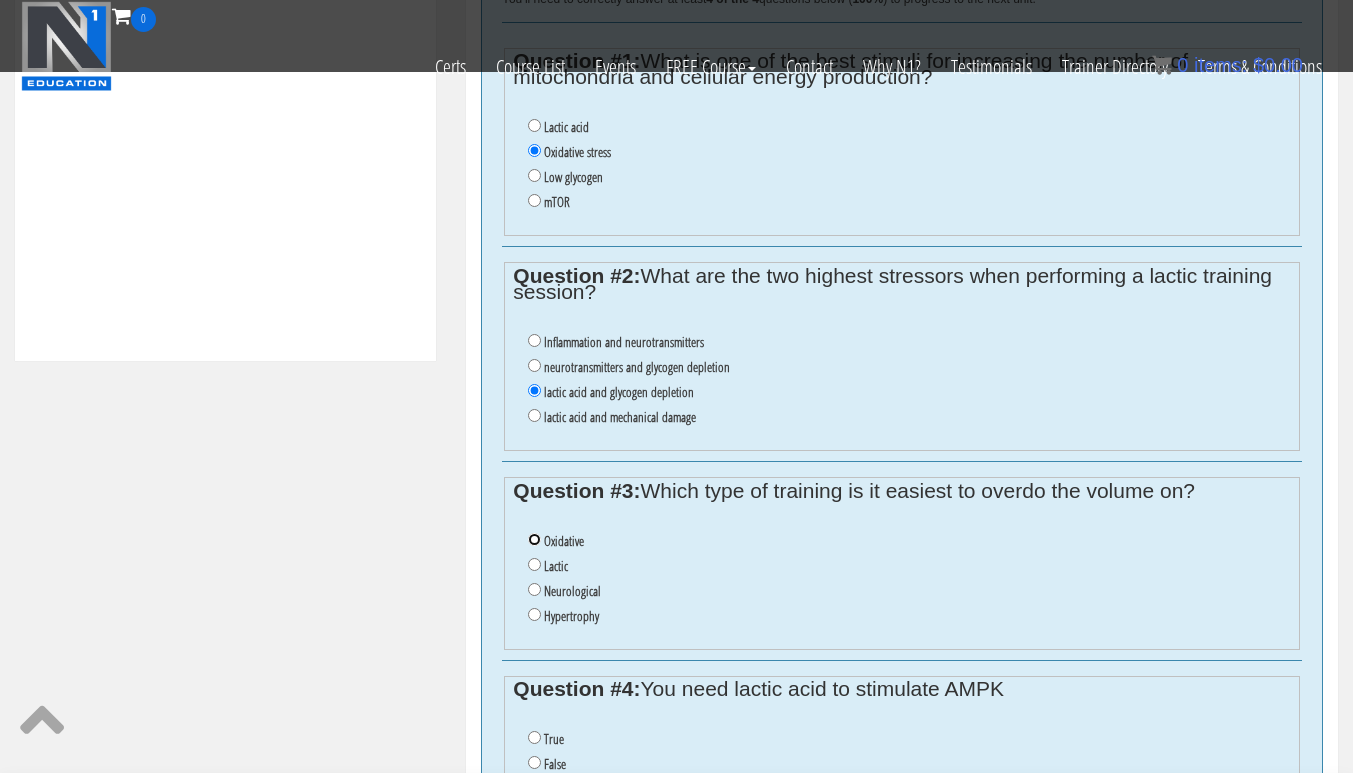 click on "Oxidative" at bounding box center (534, 539) 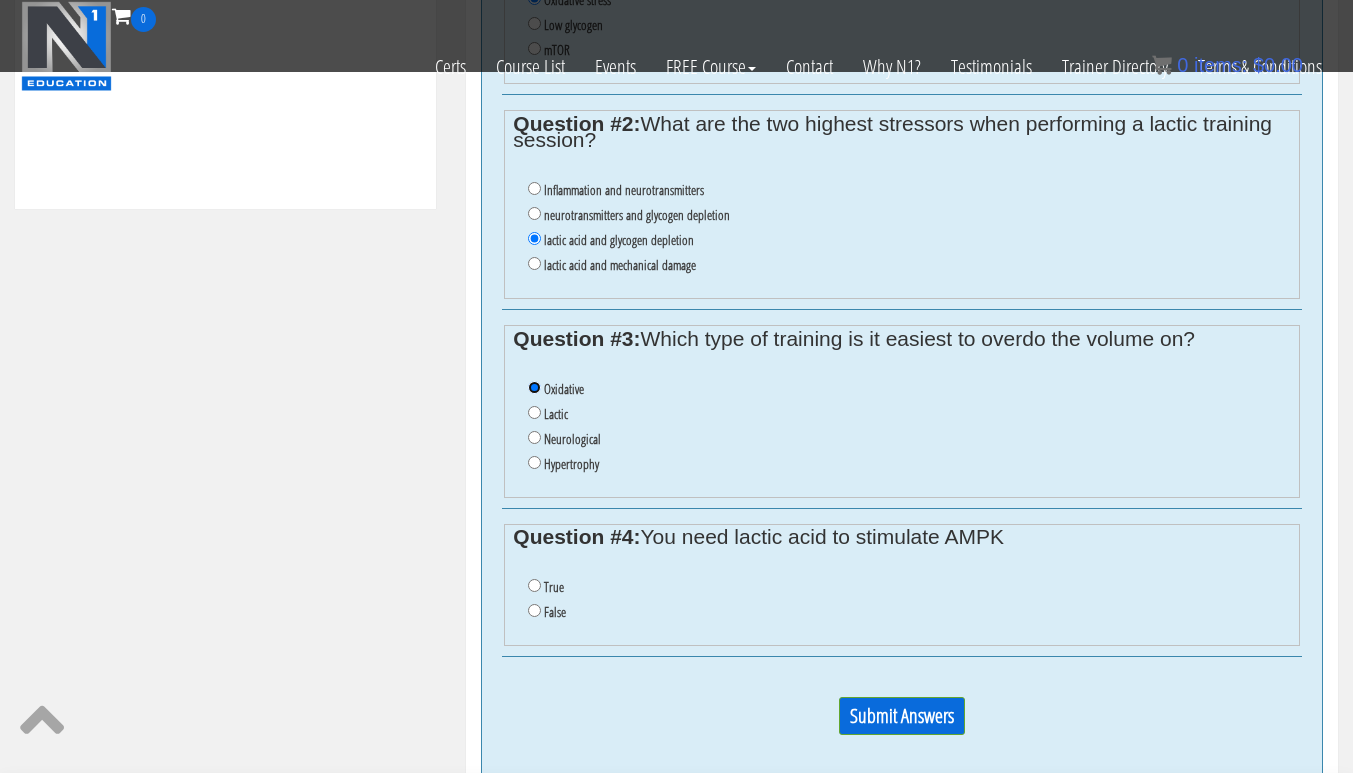 scroll, scrollTop: 1086, scrollLeft: 0, axis: vertical 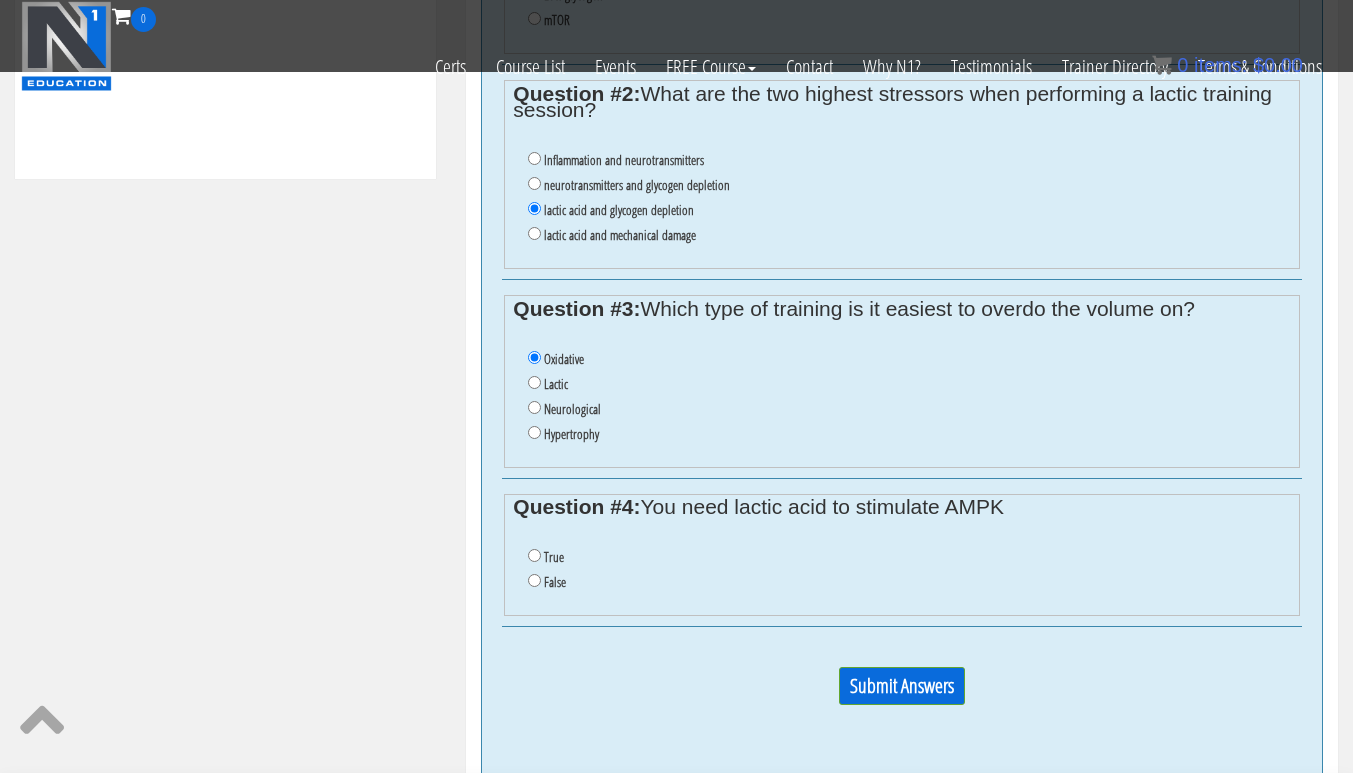 click on "False" at bounding box center [555, 582] 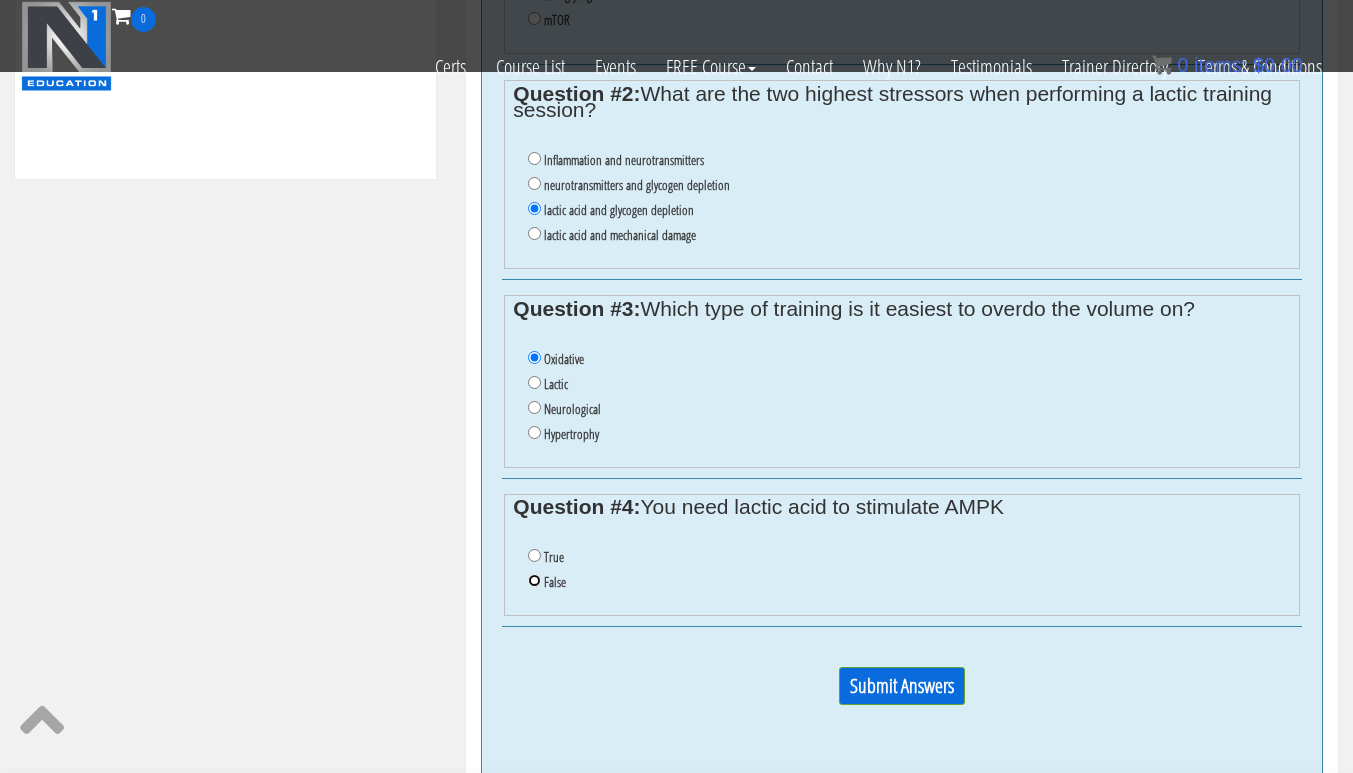 click on "False" at bounding box center [534, 580] 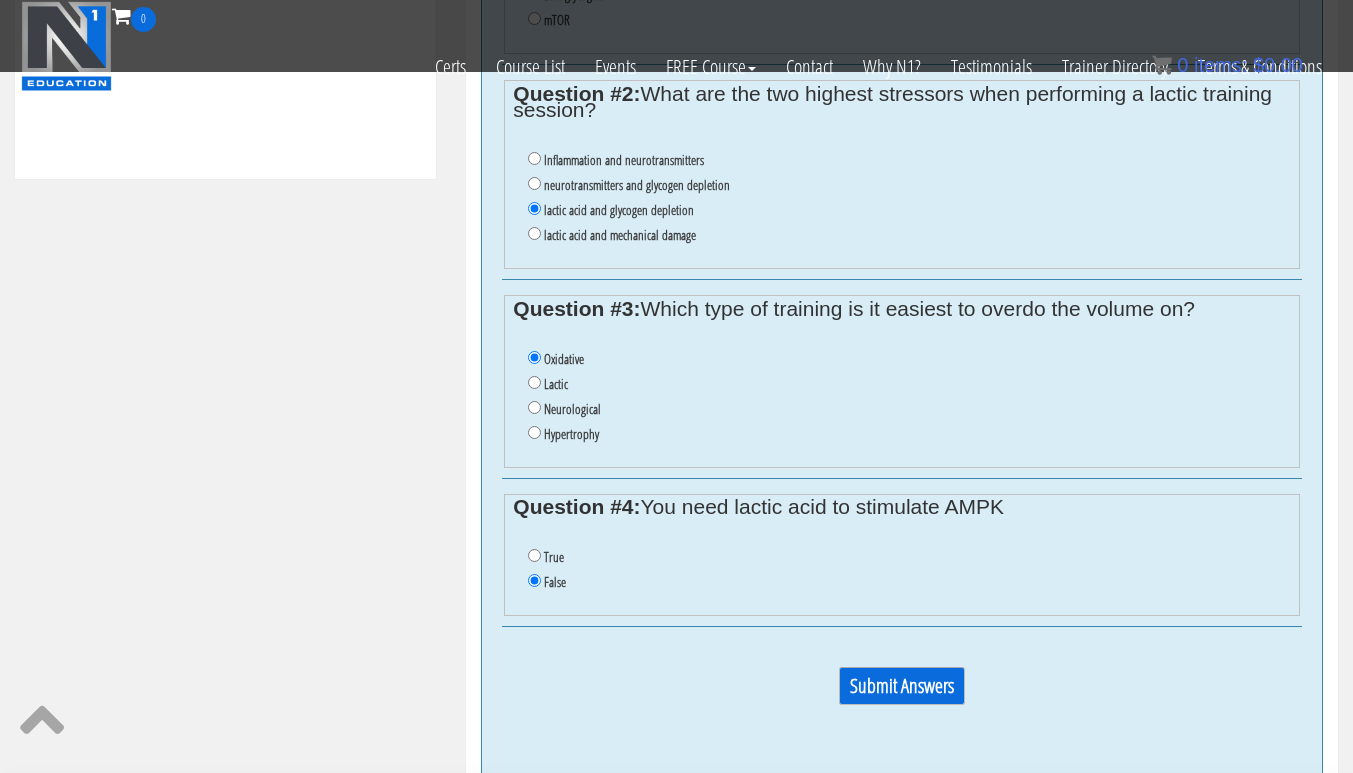 click on "Submit Answers" at bounding box center [902, 686] 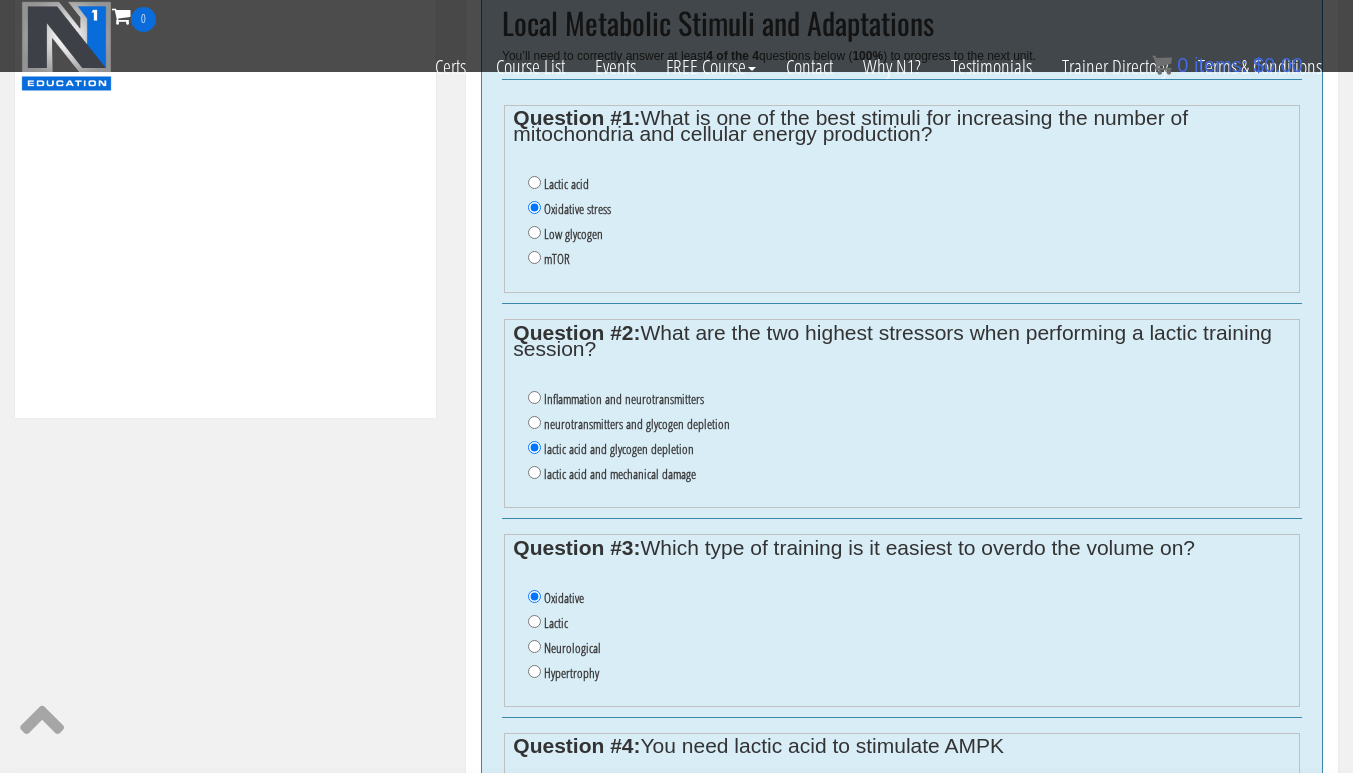 scroll, scrollTop: 717, scrollLeft: 0, axis: vertical 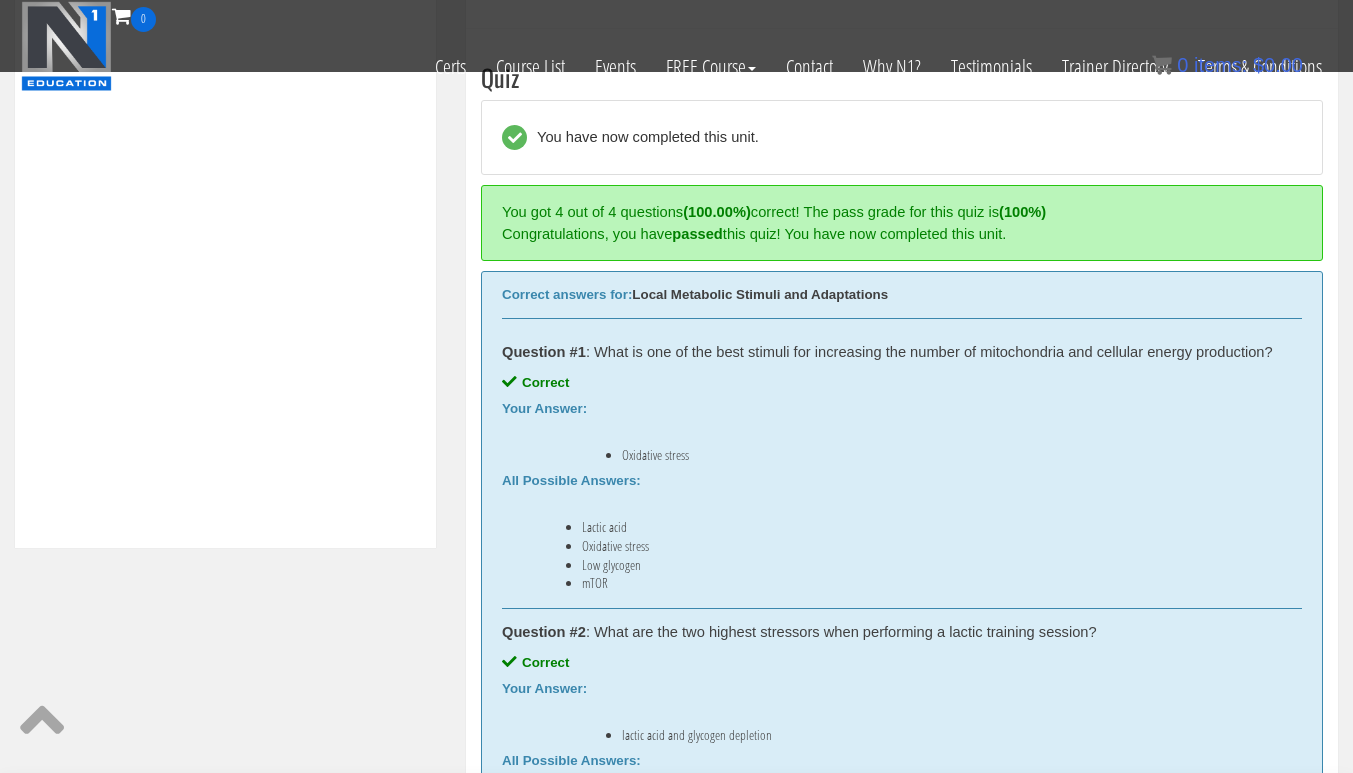 click on "Your Answer:
Oxidative stress" at bounding box center (902, 432) 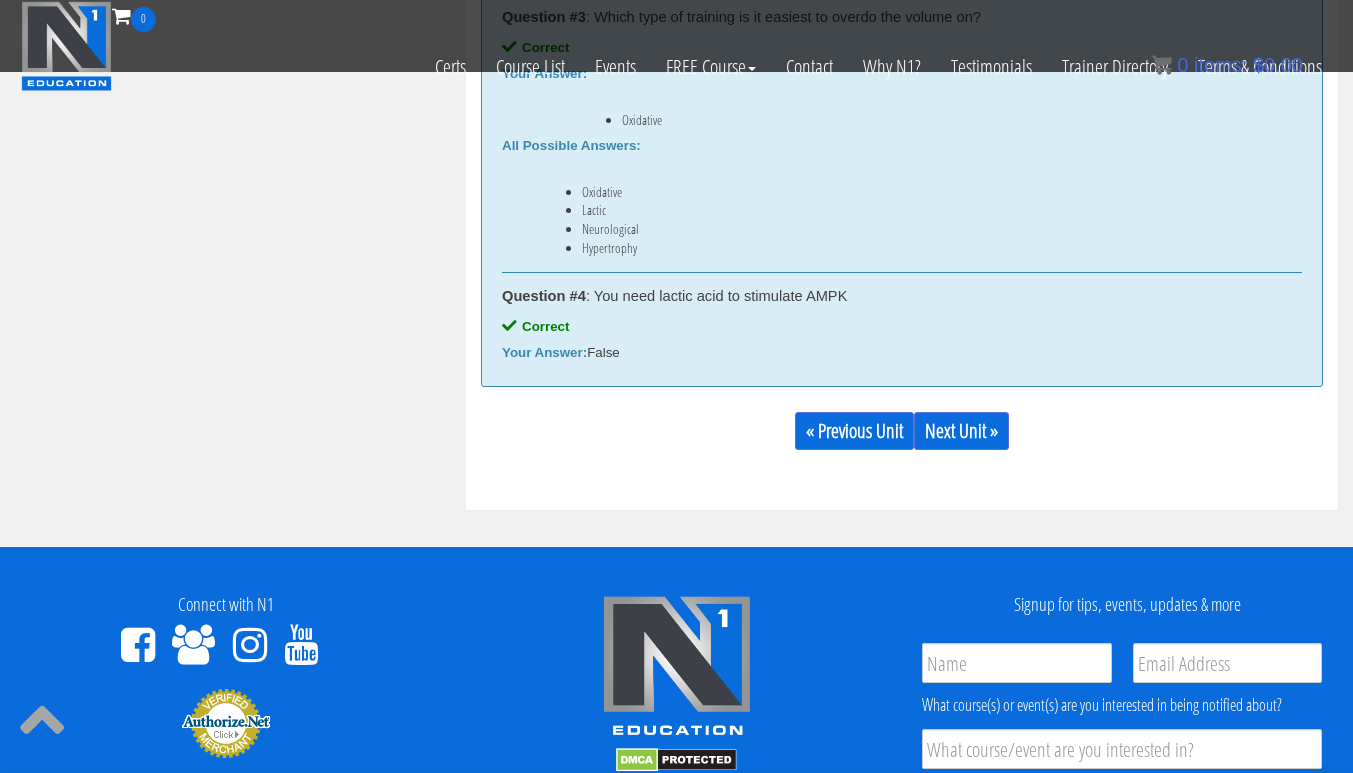 scroll, scrollTop: 1610, scrollLeft: 0, axis: vertical 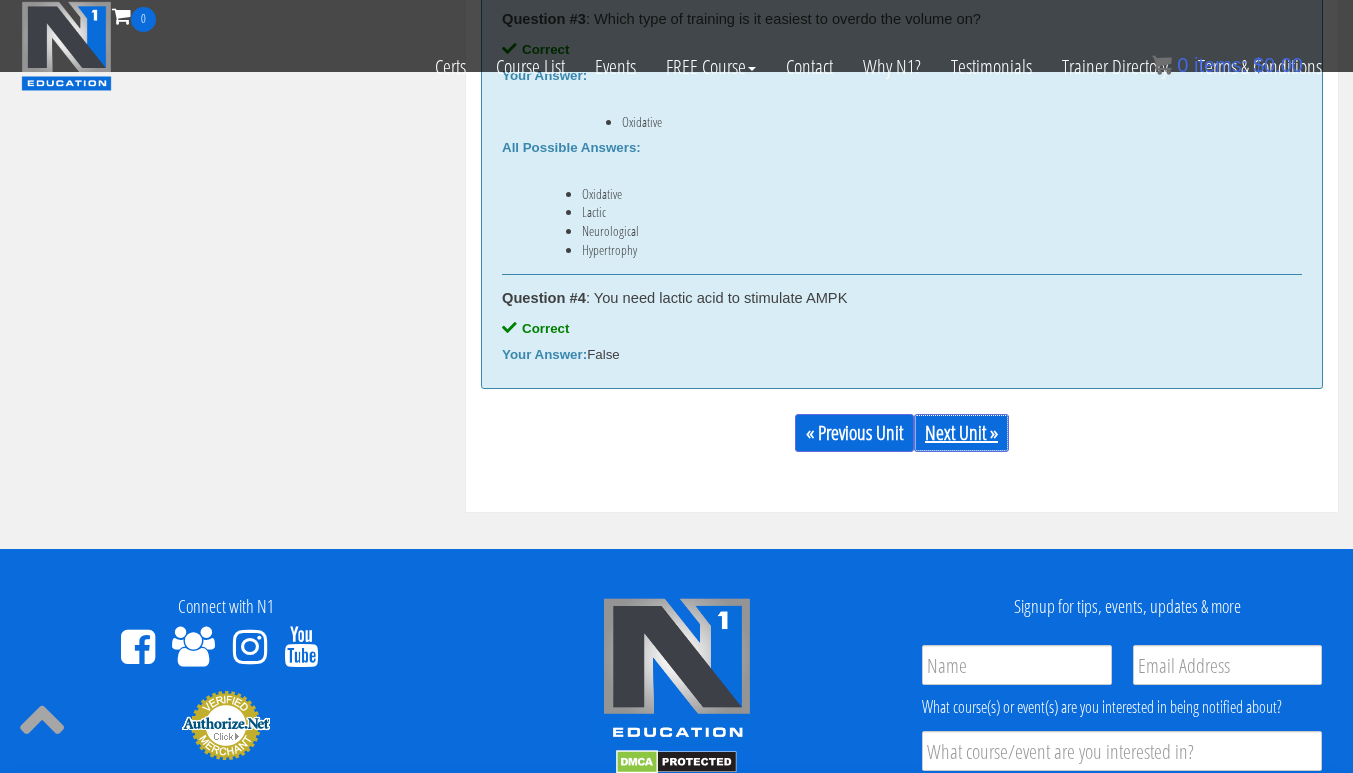click on "Next Unit »" at bounding box center [961, 433] 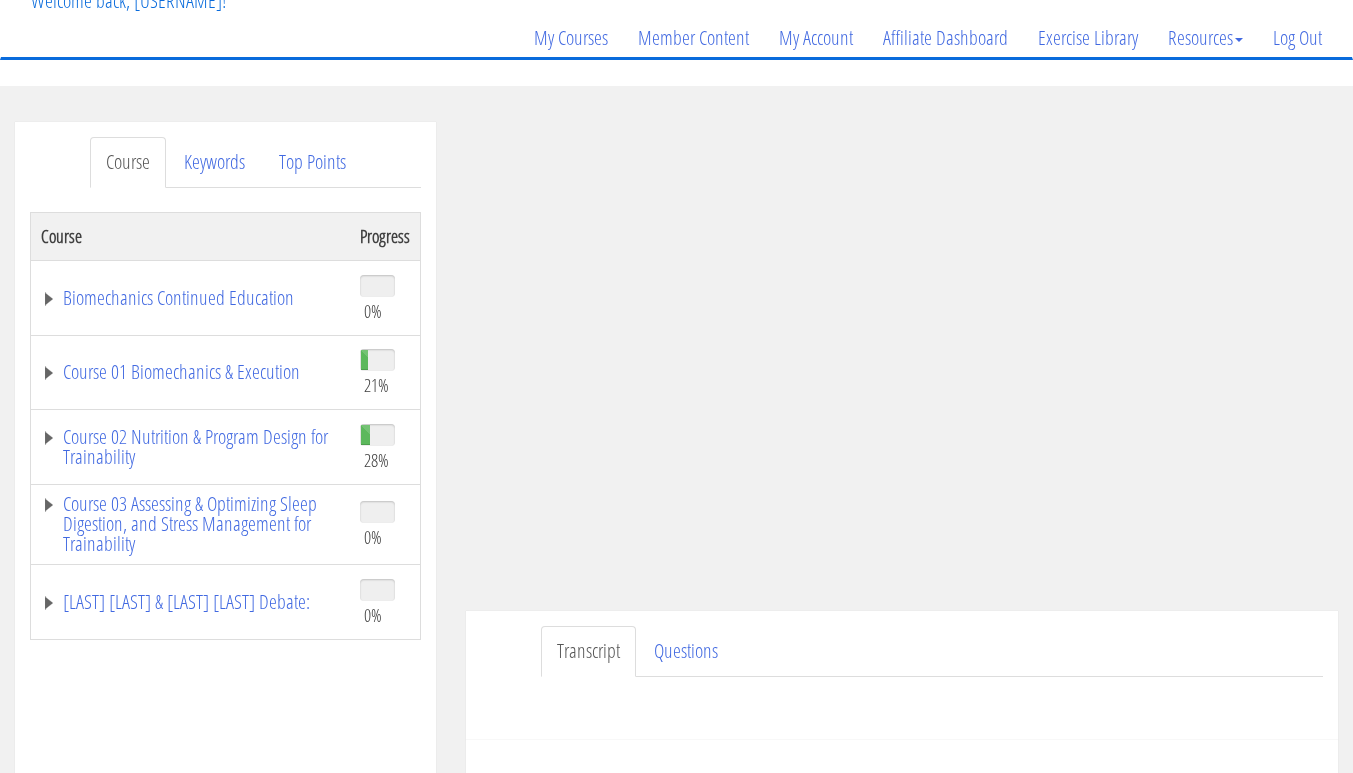 scroll, scrollTop: 136, scrollLeft: 0, axis: vertical 